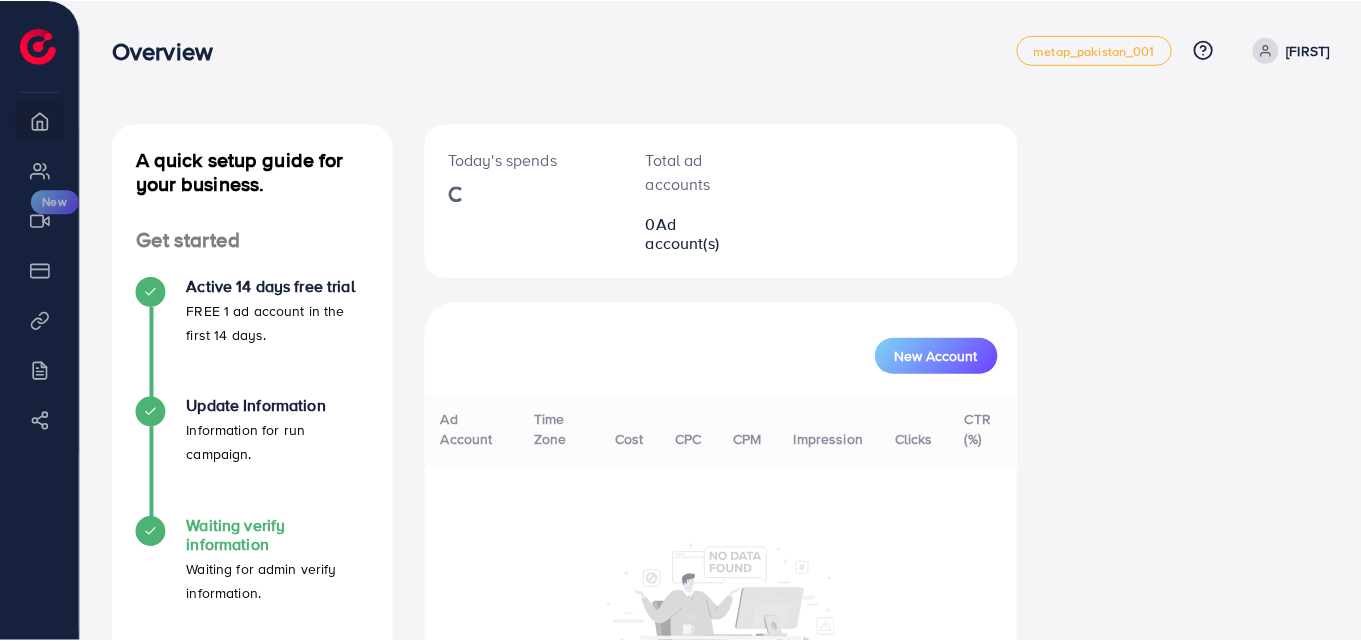 scroll, scrollTop: 0, scrollLeft: 0, axis: both 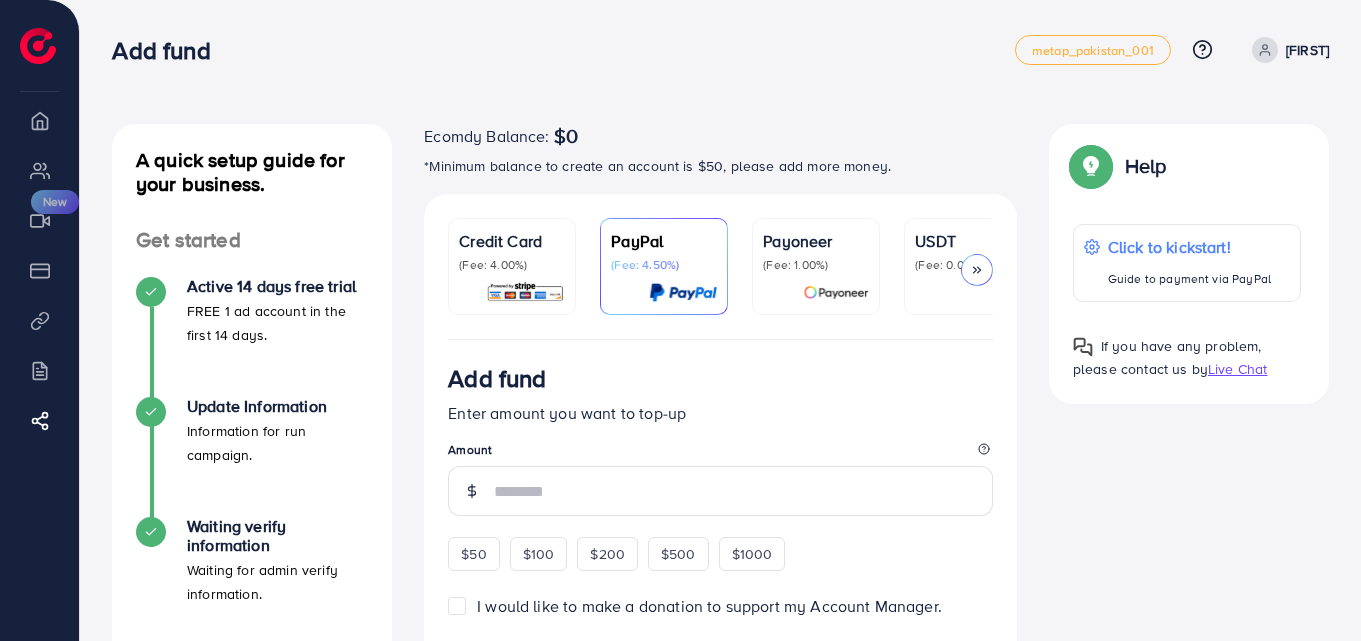click on "(Fee: 0.00%)" at bounding box center (968, 265) 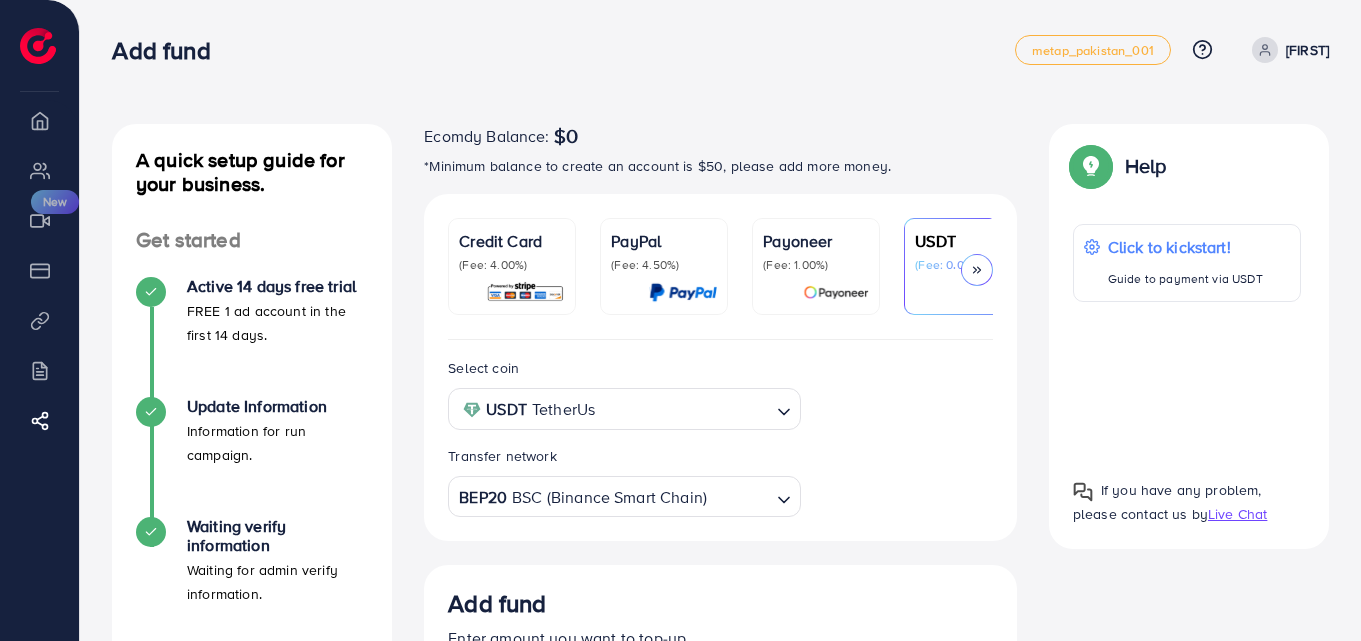 click at bounding box center [739, 497] 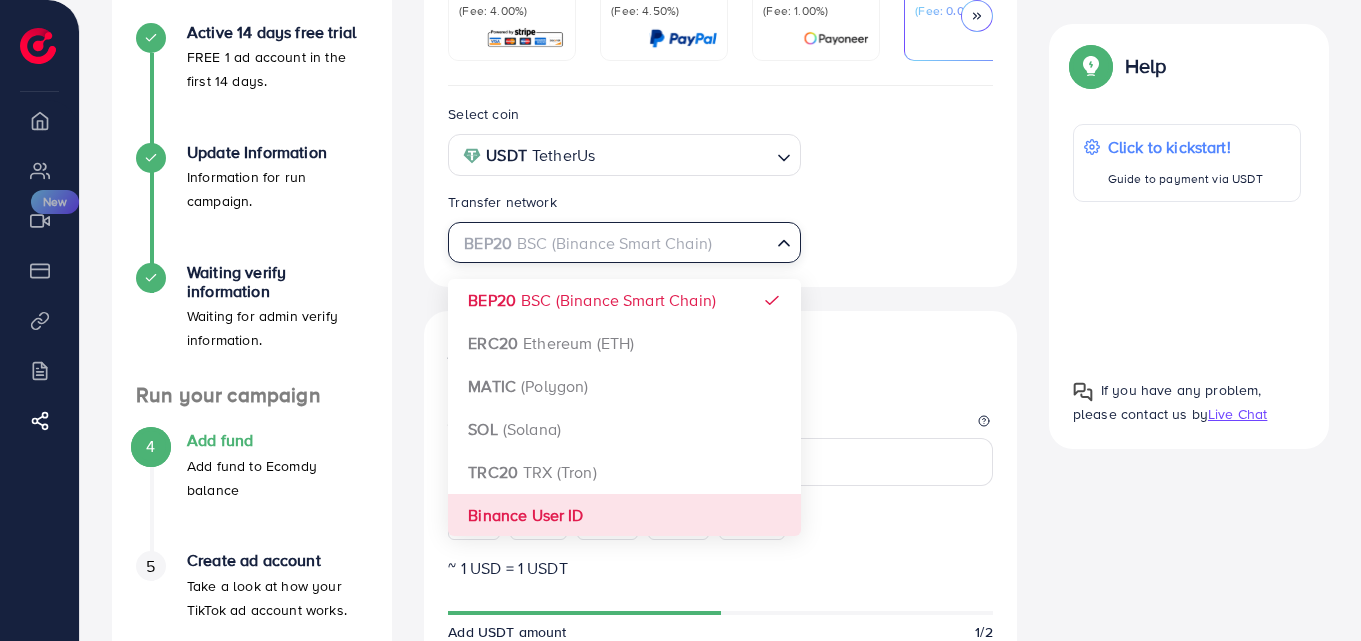 scroll, scrollTop: 300, scrollLeft: 0, axis: vertical 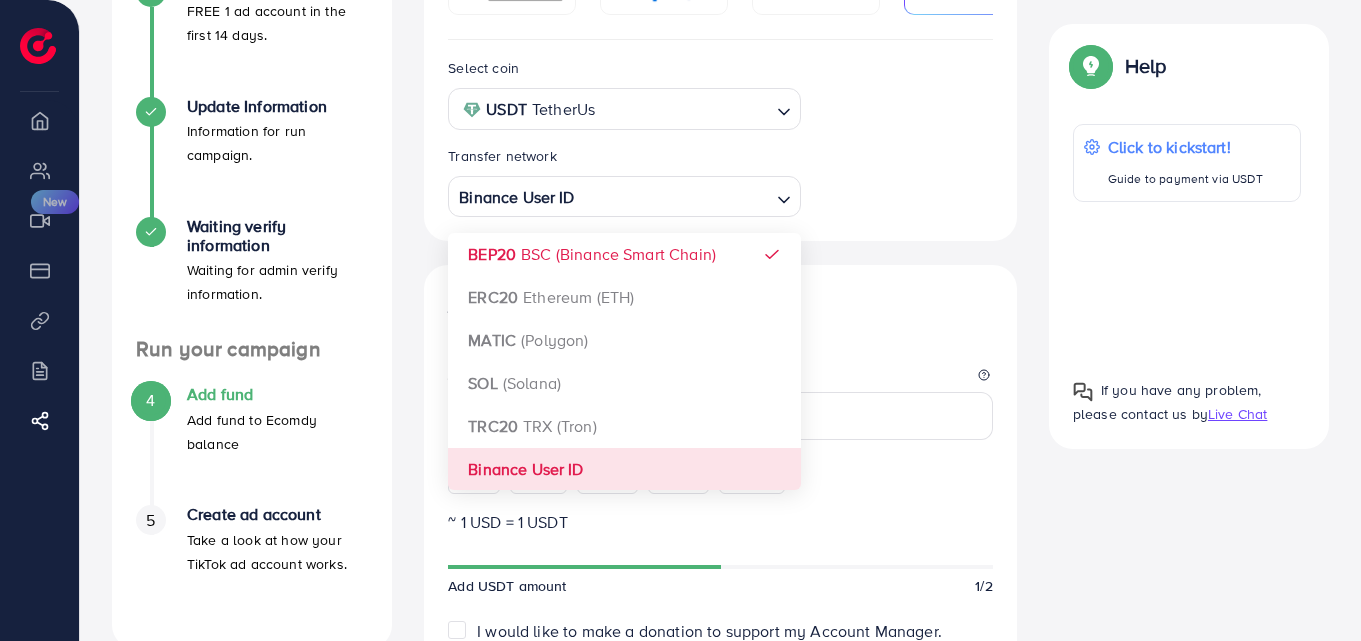 click on "Select coin   USDT TetherUs           Loading...     Transfer network   Binance User ID           Loading...     BEP20 BSC (Binance Smart Chain) ERC20 Ethereum (ETH) MATIC (Polygon) SOL (Solana) TRC20 TRX (Tron) Binance User ID        Add fund  Enter amount you want to top-up Amount $50 $100 $200 $500 $1000  ~ 1 USD = 1 USDT   Add USDT amount  1/2 I would like to make a donation to support my Account Manager. 5% 10% 15% 20%  Continue   Summary   Amount   --   Payment Method   --   Coin type   --   Tax   (3.00%)   --   Transfer network   --   Total Amount   --" at bounding box center (720, 595) 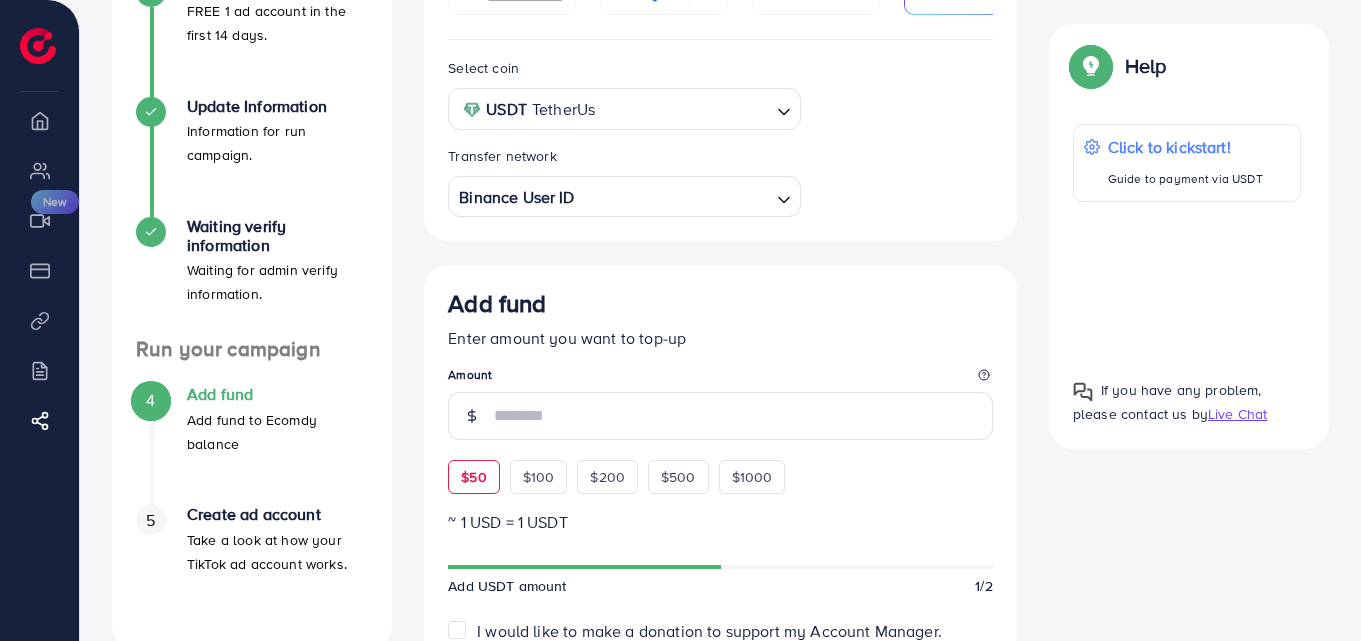 click on "$50" at bounding box center [473, 477] 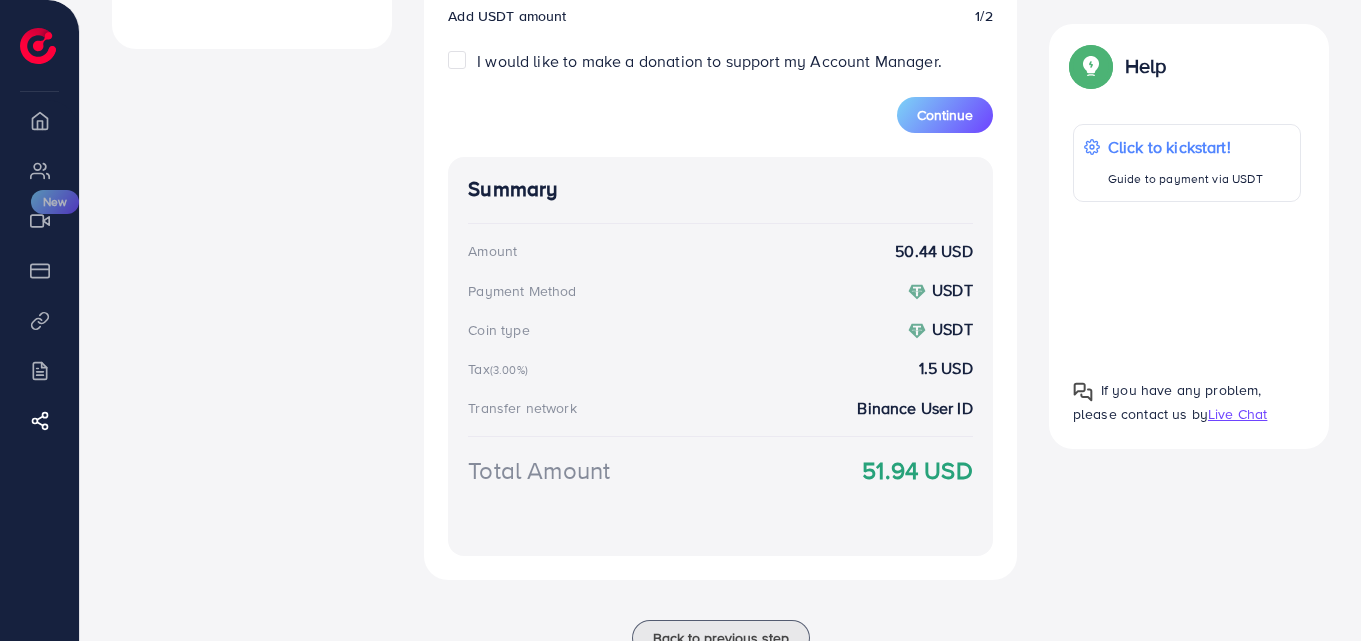 scroll, scrollTop: 600, scrollLeft: 0, axis: vertical 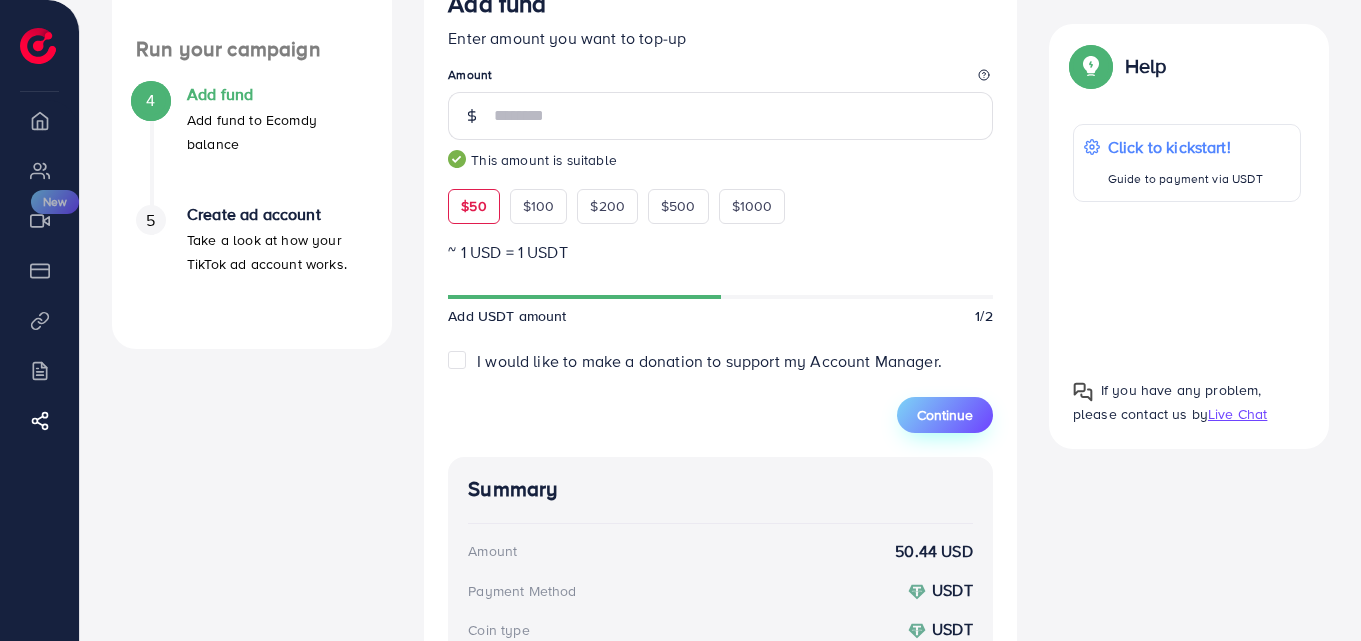click on "Continue" at bounding box center (945, 415) 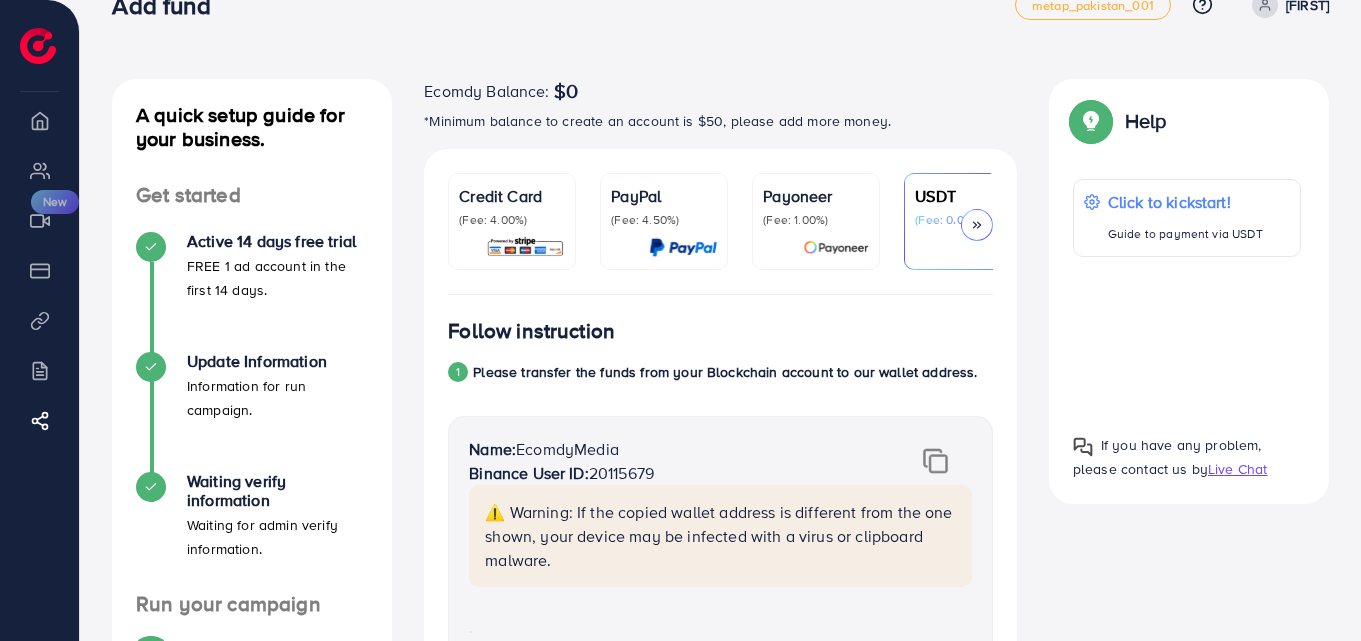 scroll, scrollTop: 0, scrollLeft: 0, axis: both 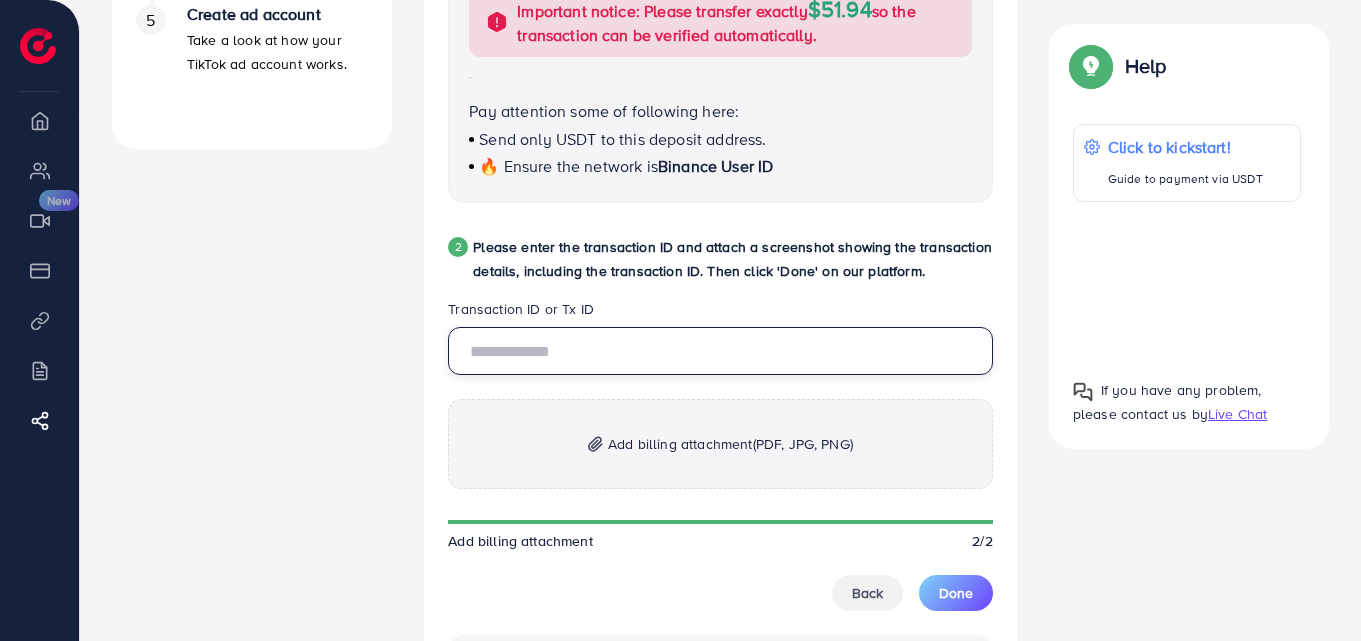 click at bounding box center (720, 351) 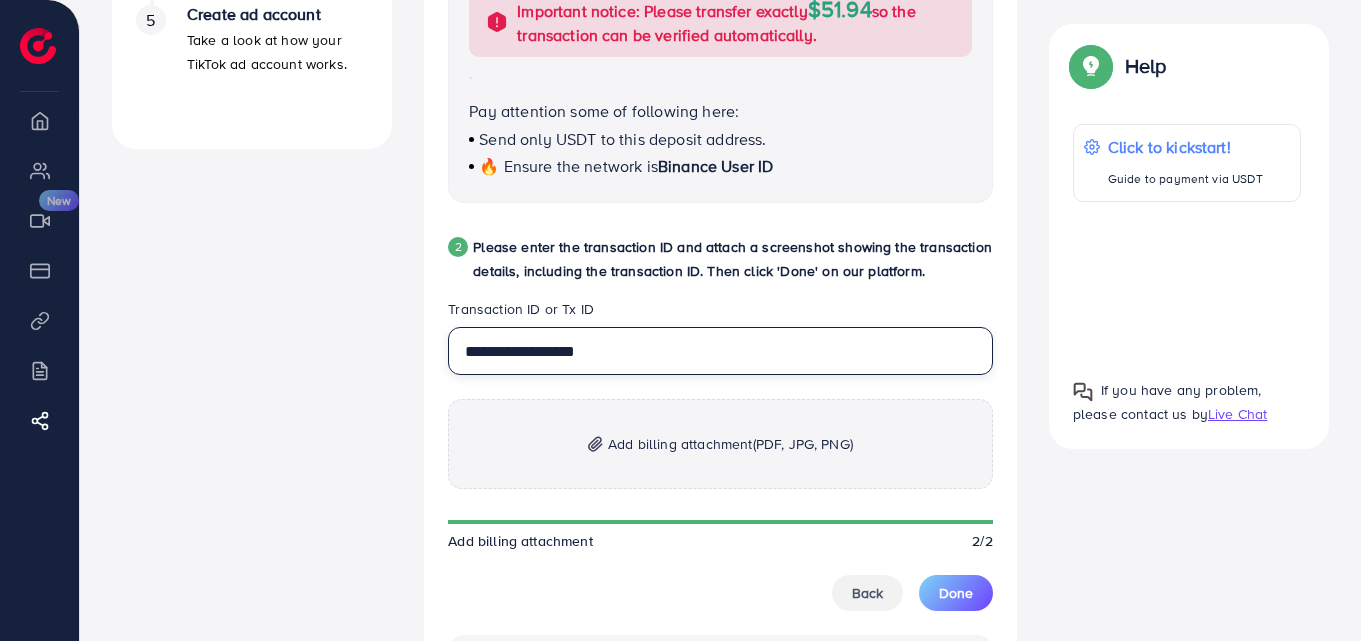 type on "**********" 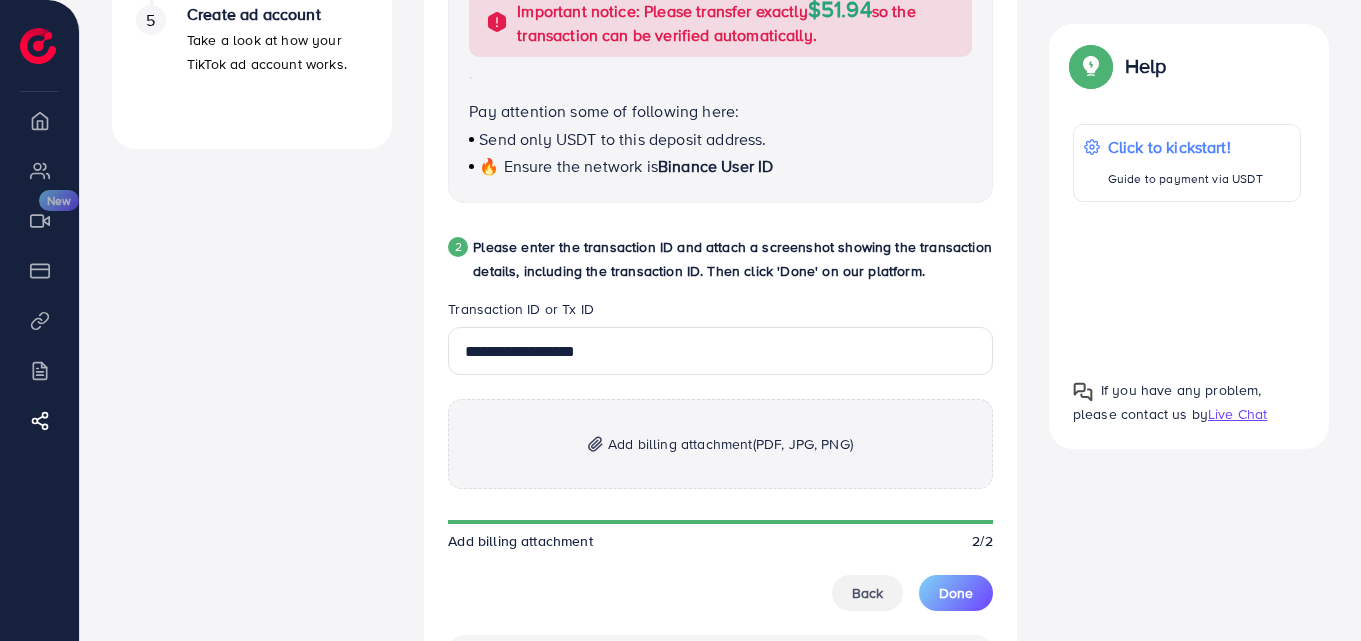 click on "(PDF, JPG, PNG)" at bounding box center [803, 444] 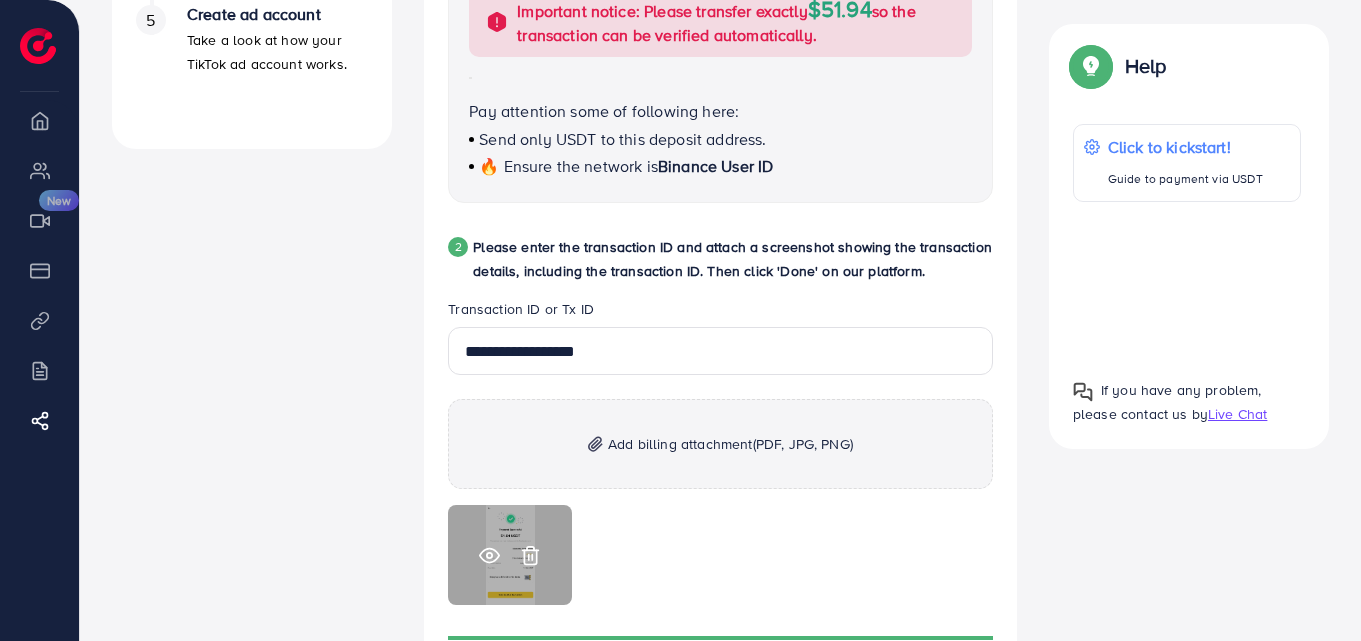 click 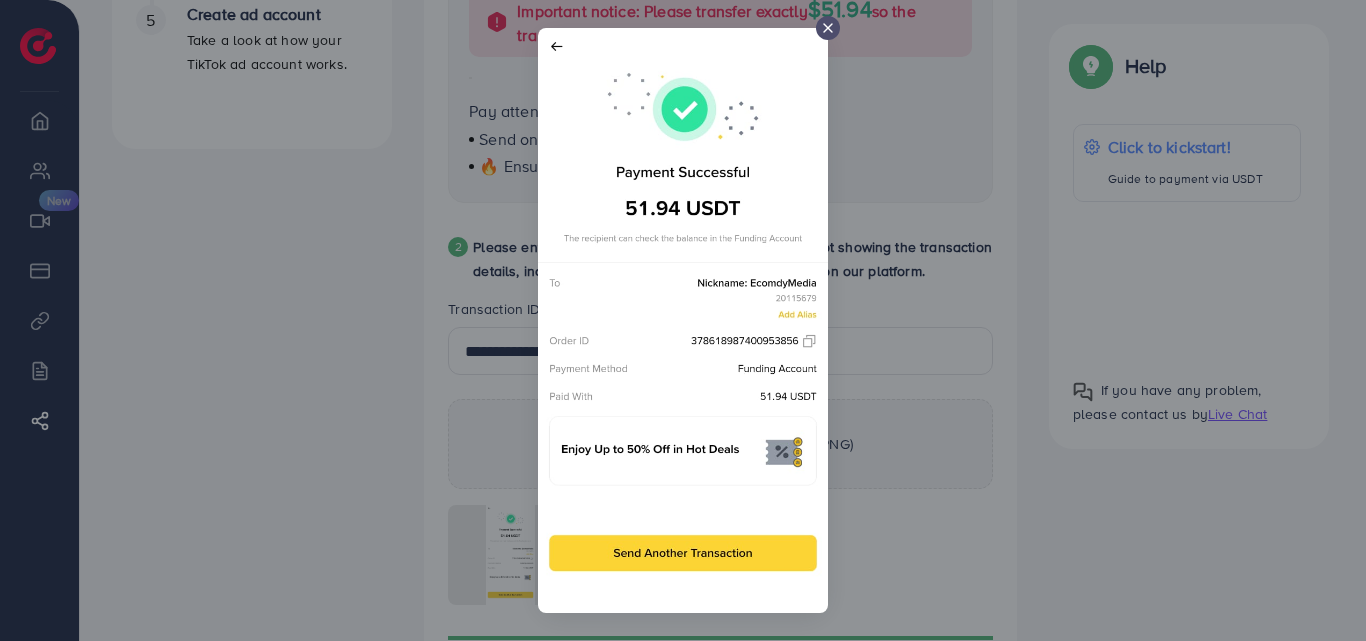 click at bounding box center (683, 320) 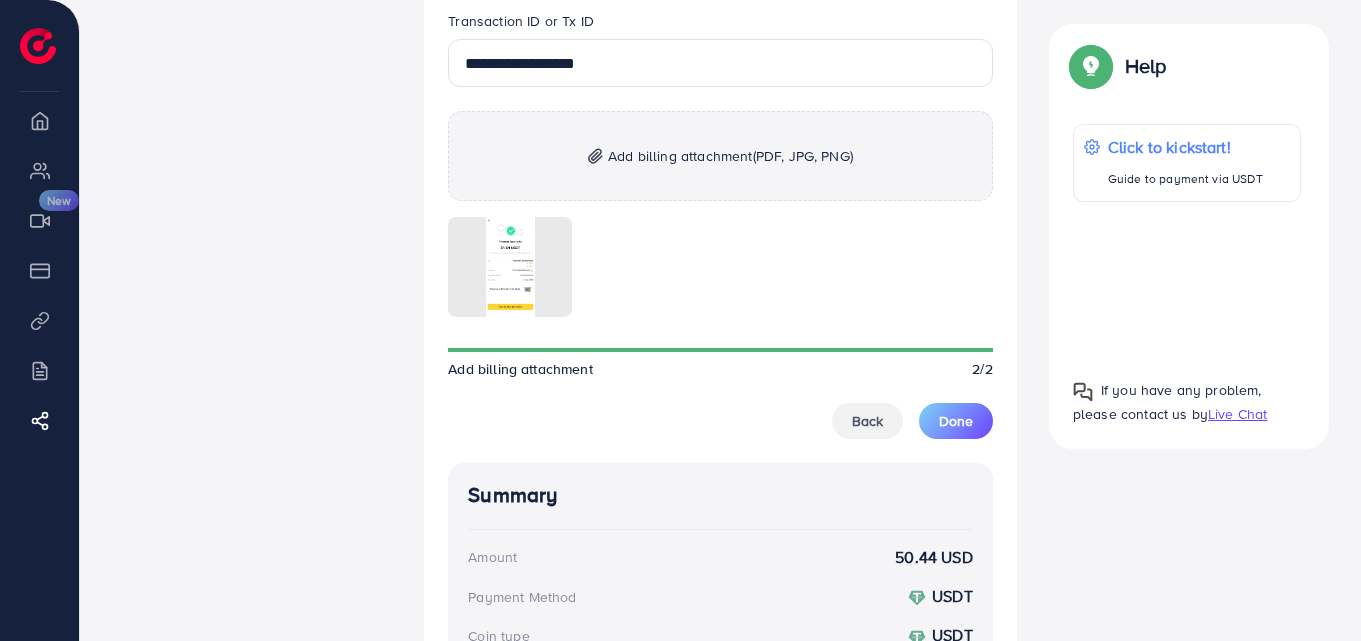 scroll, scrollTop: 1100, scrollLeft: 0, axis: vertical 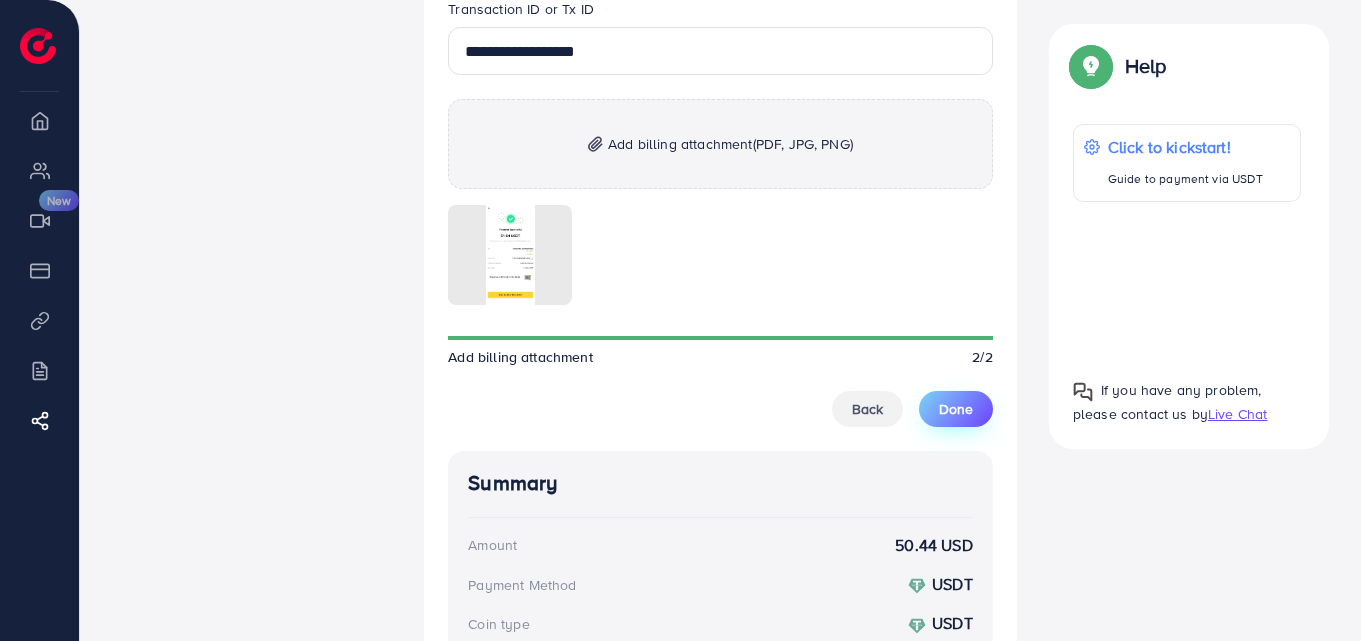 click on "Done" at bounding box center (956, 409) 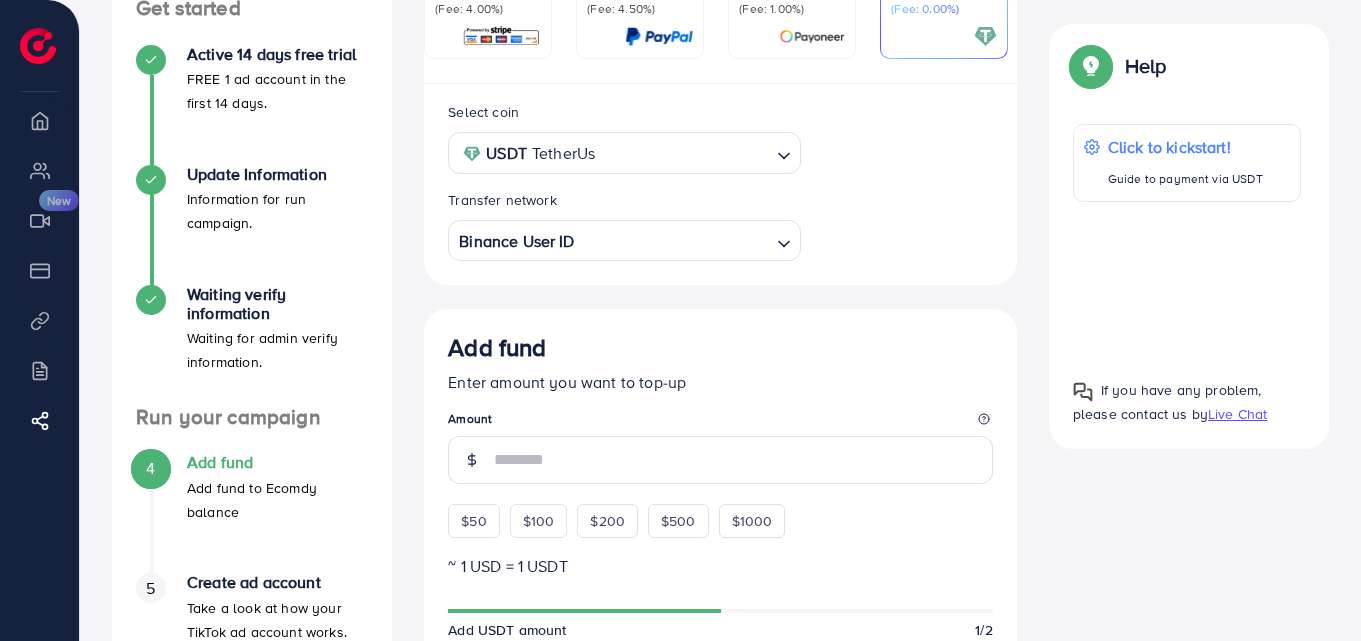 scroll, scrollTop: 100, scrollLeft: 0, axis: vertical 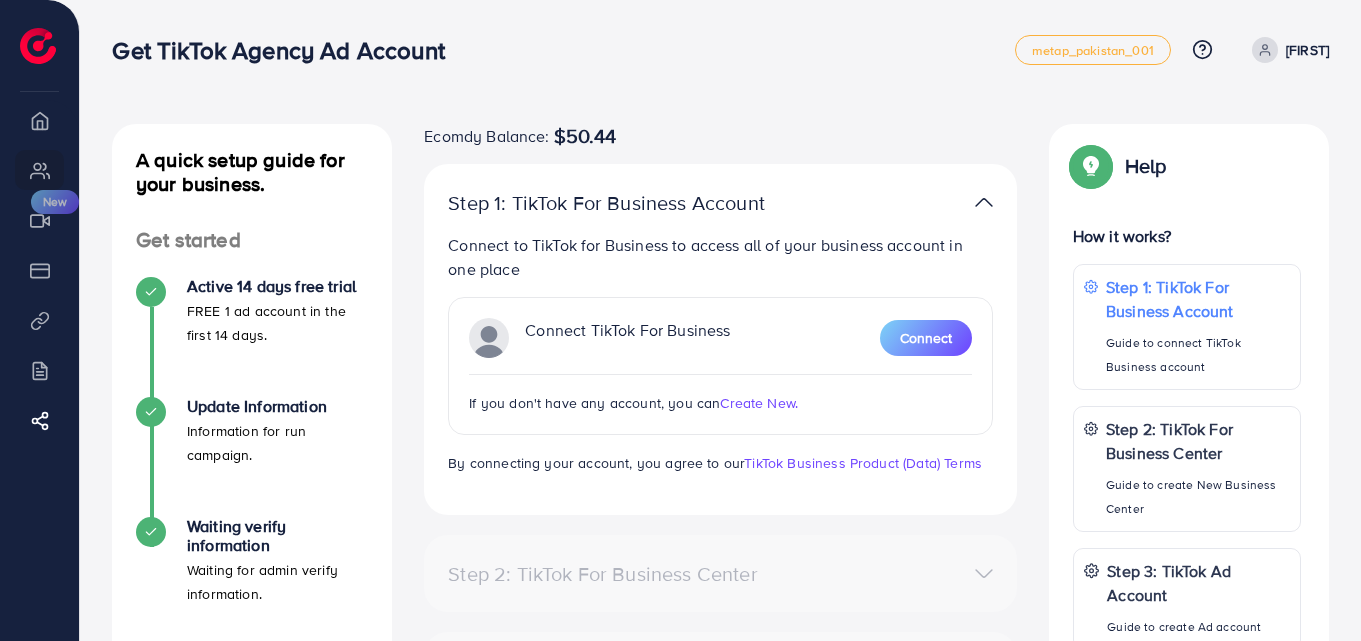 click on "Create New." at bounding box center (759, 403) 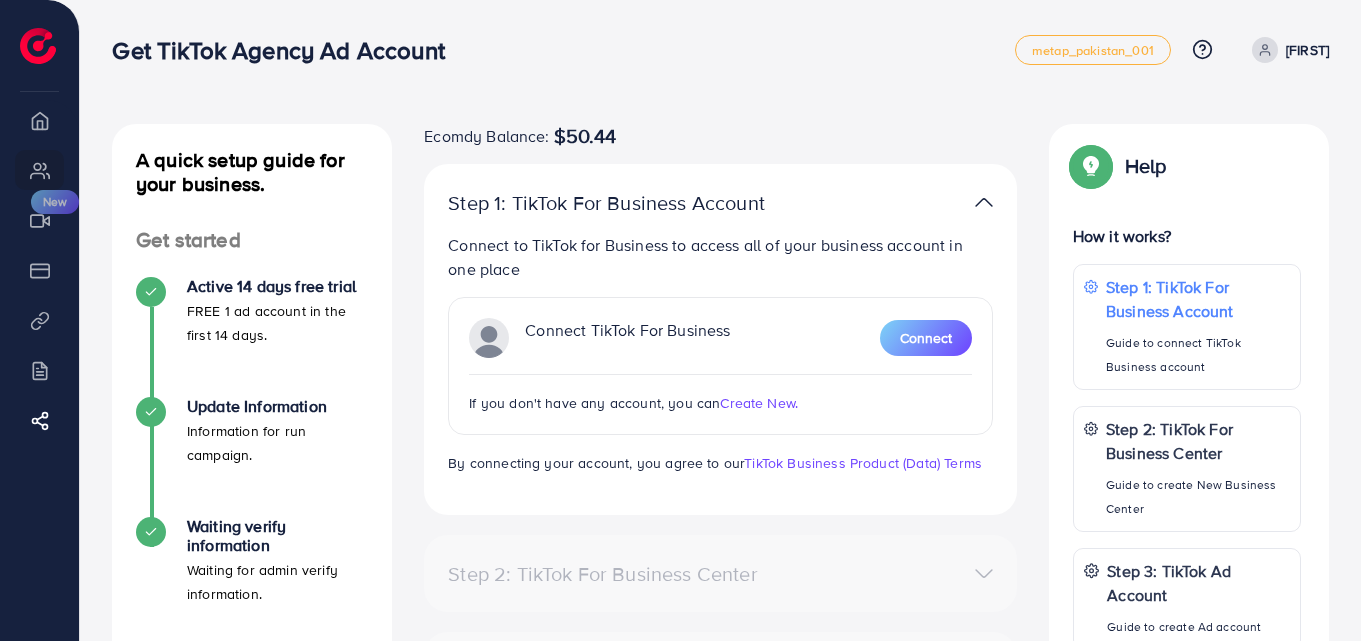 scroll, scrollTop: 0, scrollLeft: 0, axis: both 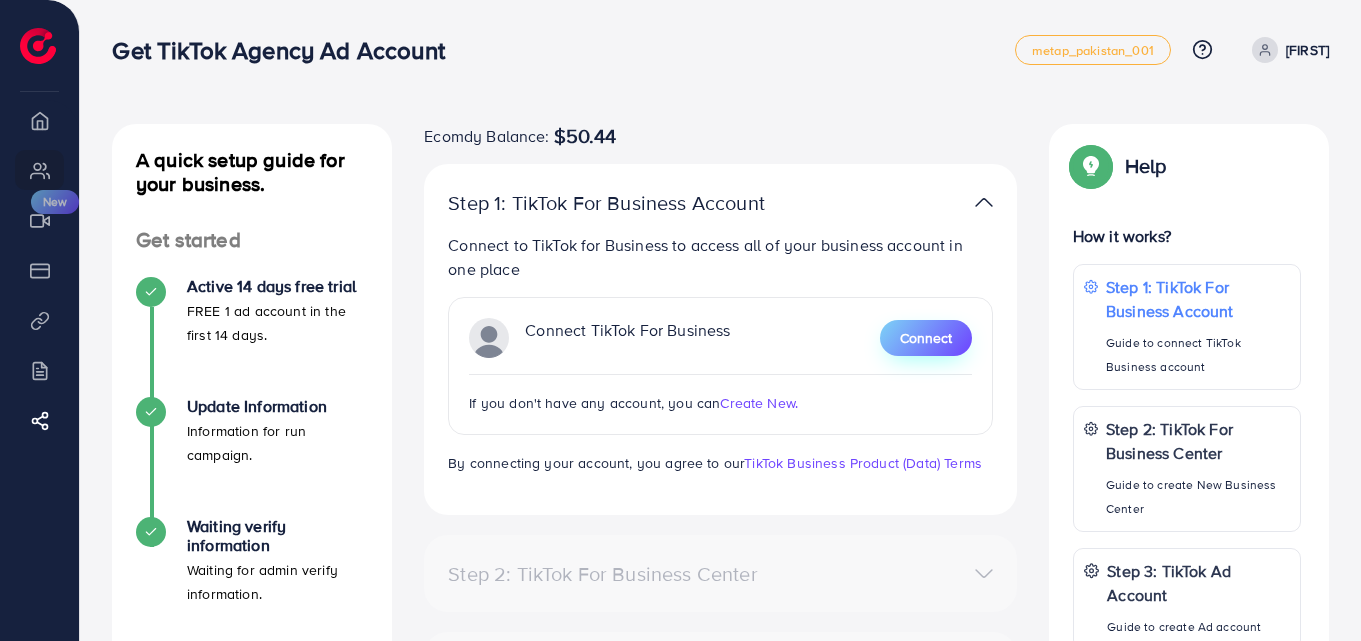 click on "Connect" at bounding box center [926, 338] 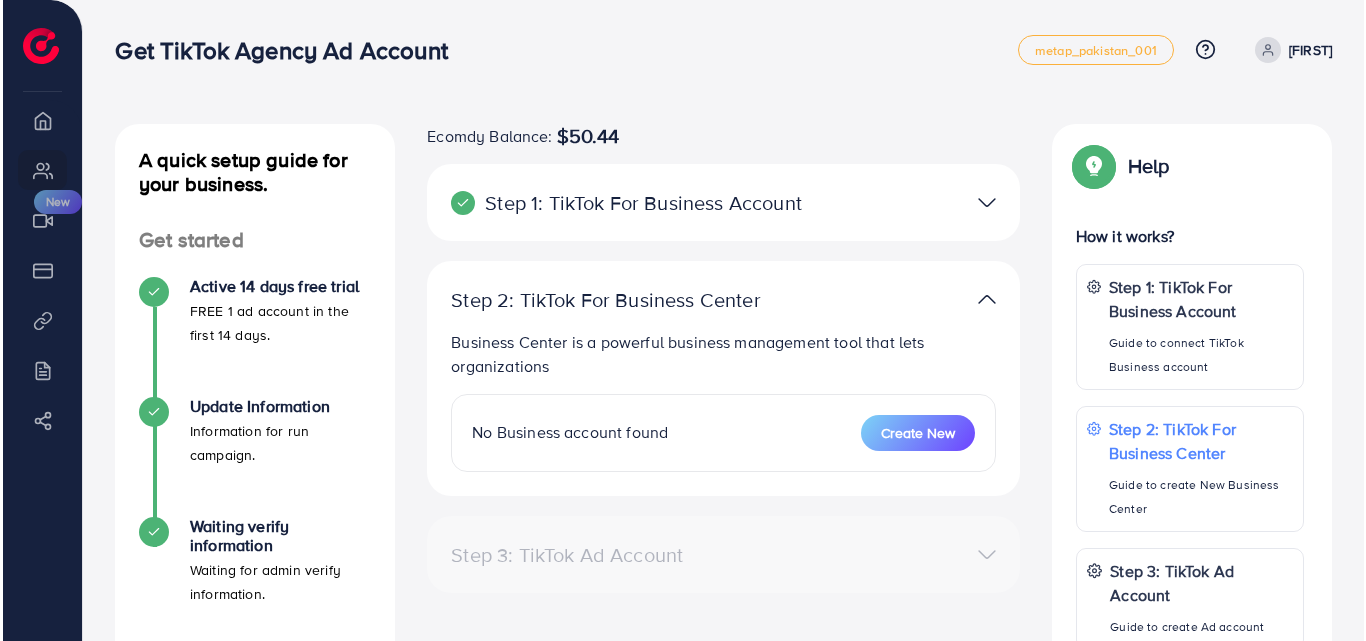 scroll, scrollTop: 0, scrollLeft: 0, axis: both 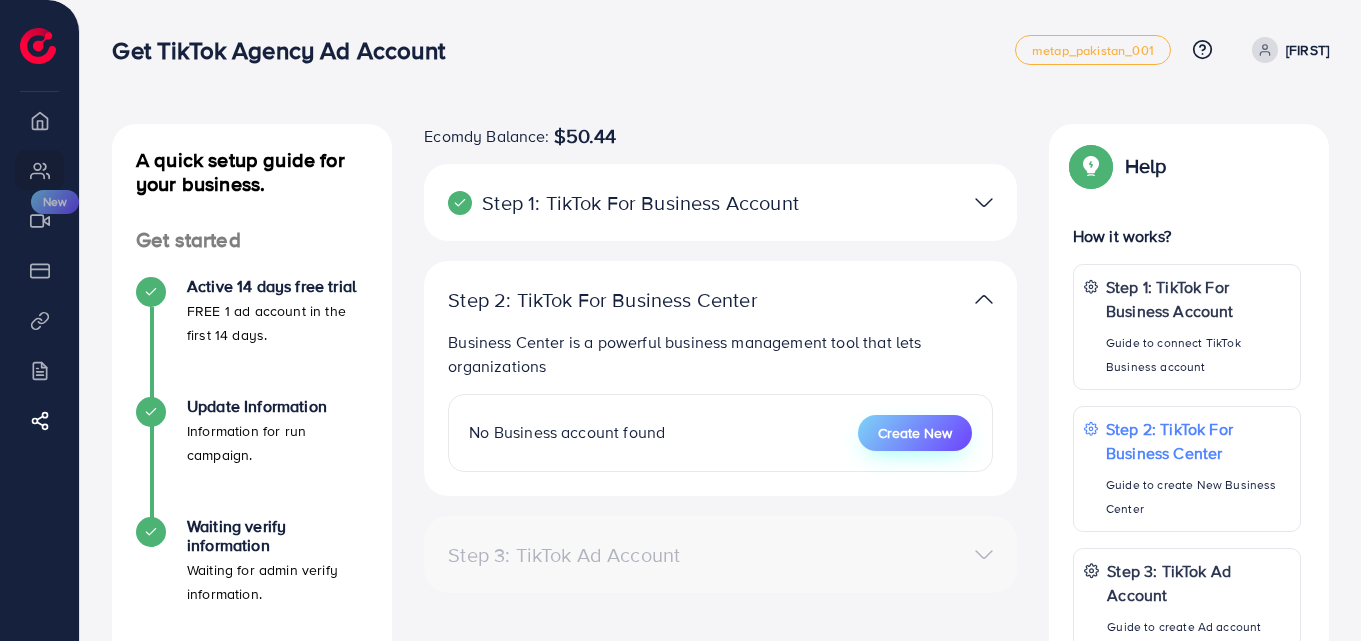 click on "Create New" at bounding box center [915, 433] 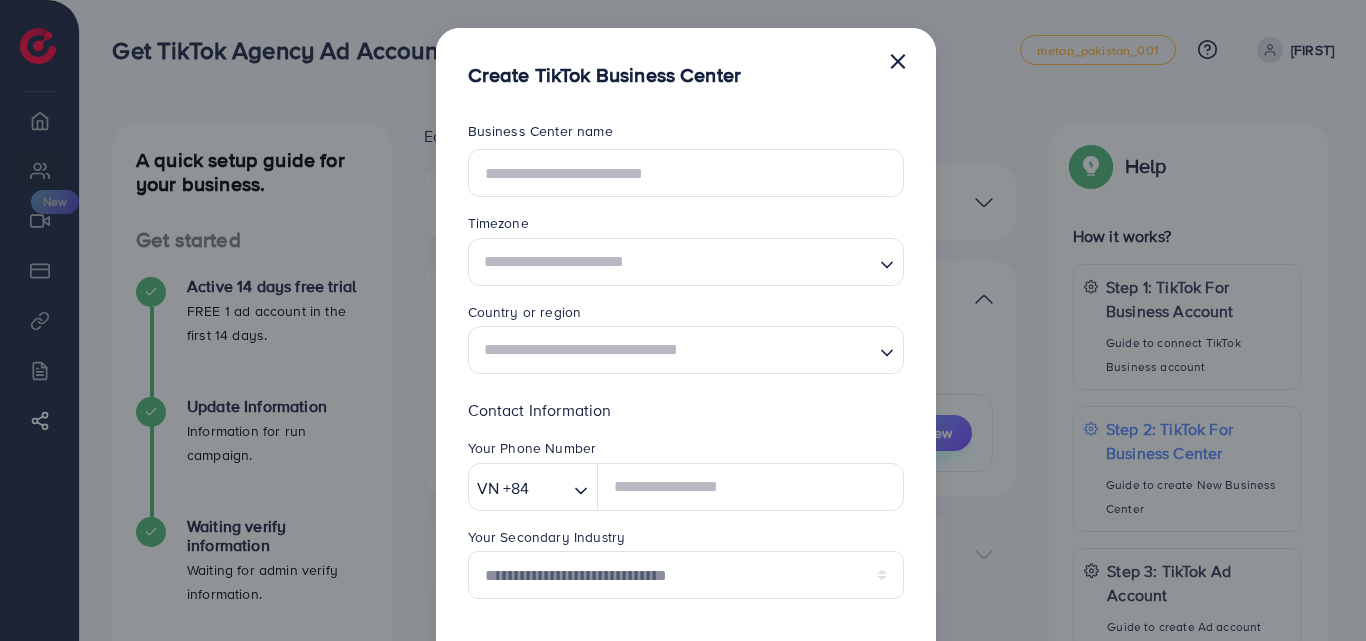 scroll, scrollTop: 0, scrollLeft: 0, axis: both 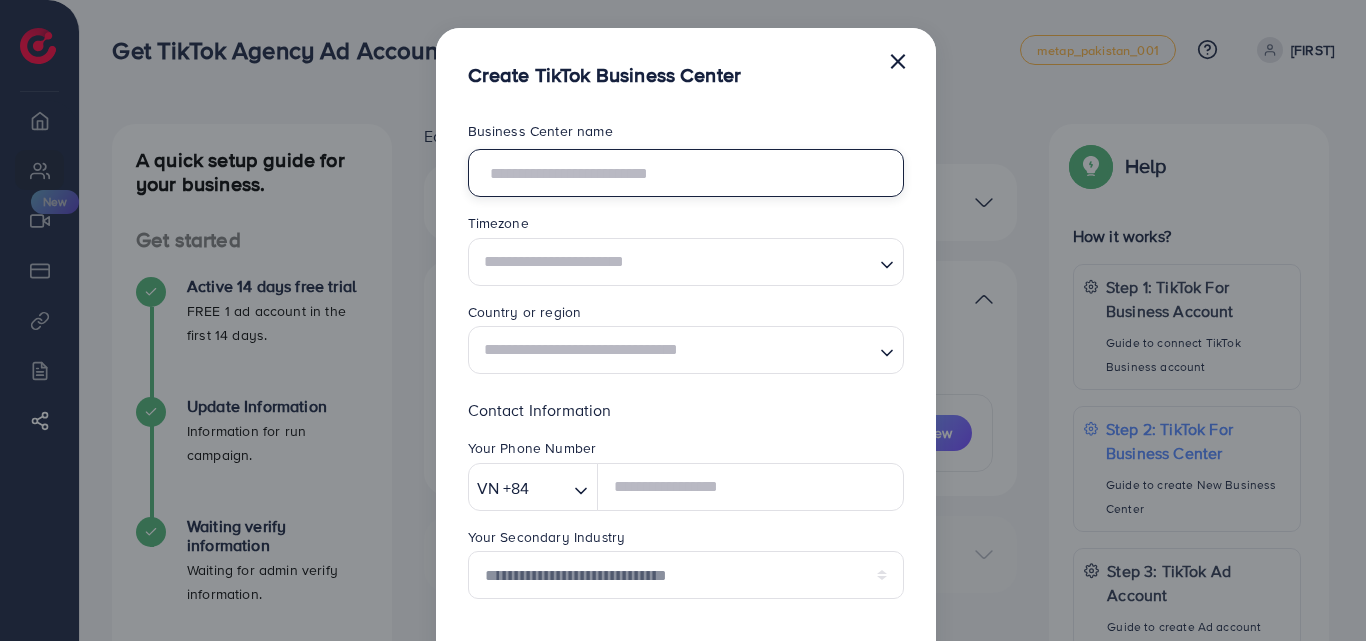 click at bounding box center [686, 173] 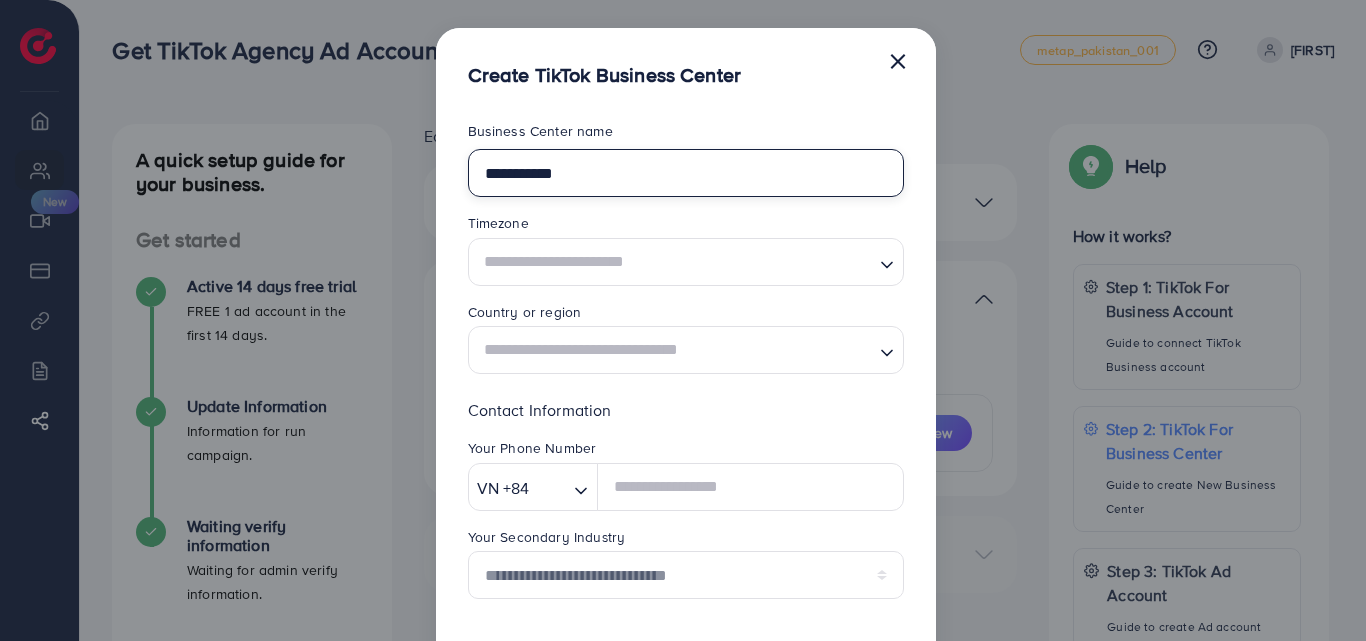 type on "**********" 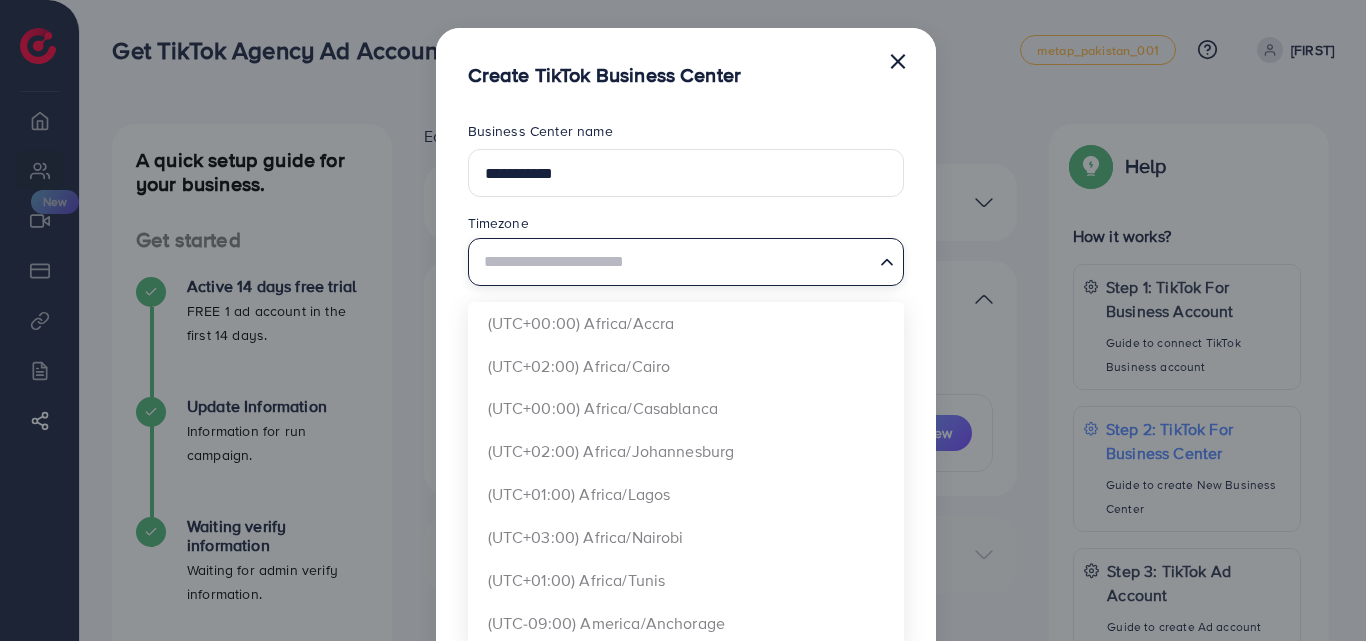 click at bounding box center [674, 261] 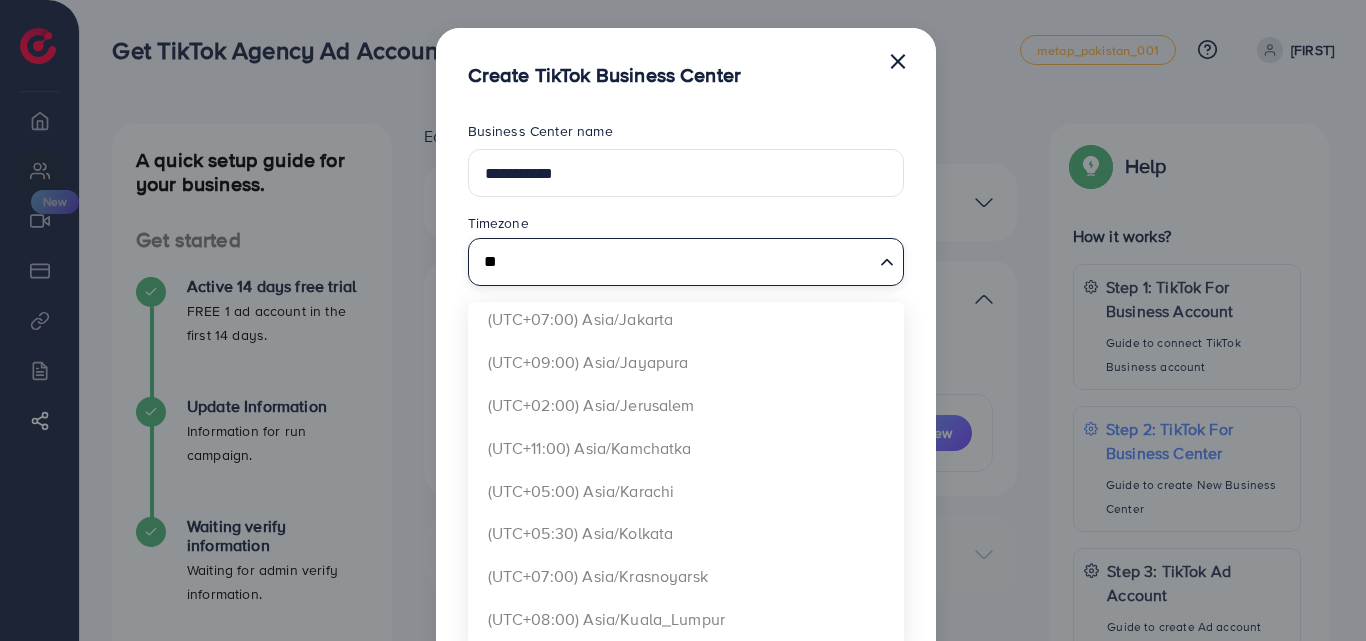 scroll, scrollTop: 700, scrollLeft: 0, axis: vertical 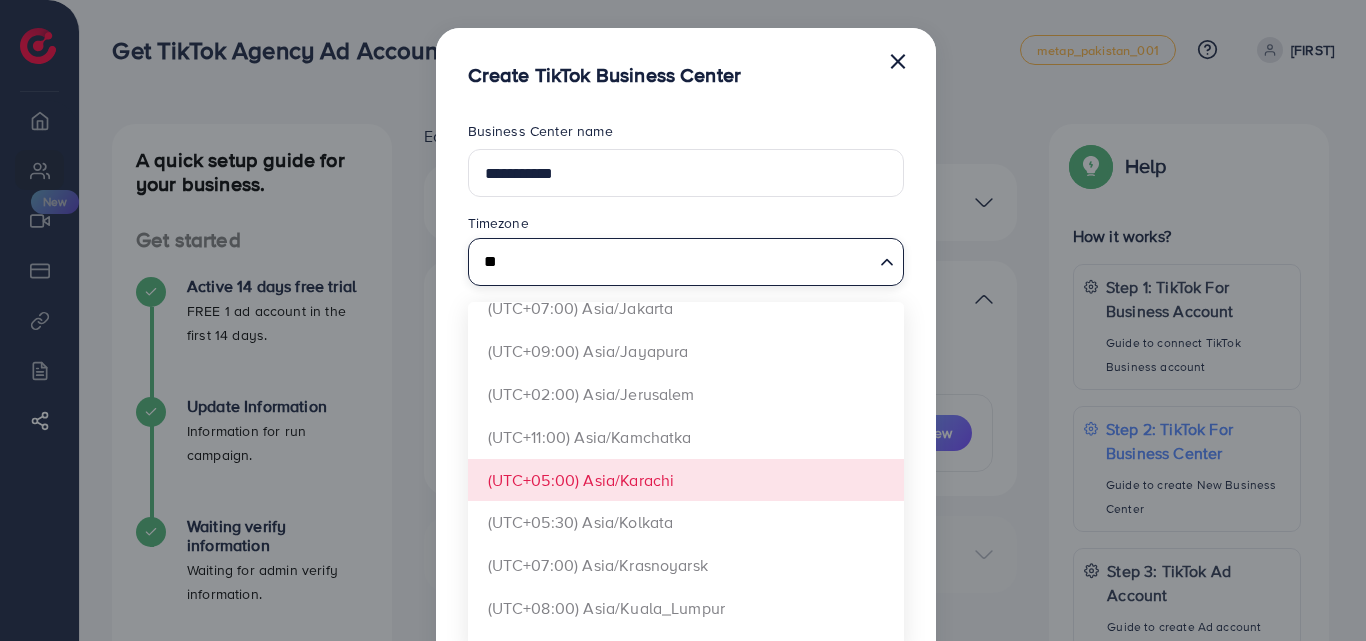 type on "**" 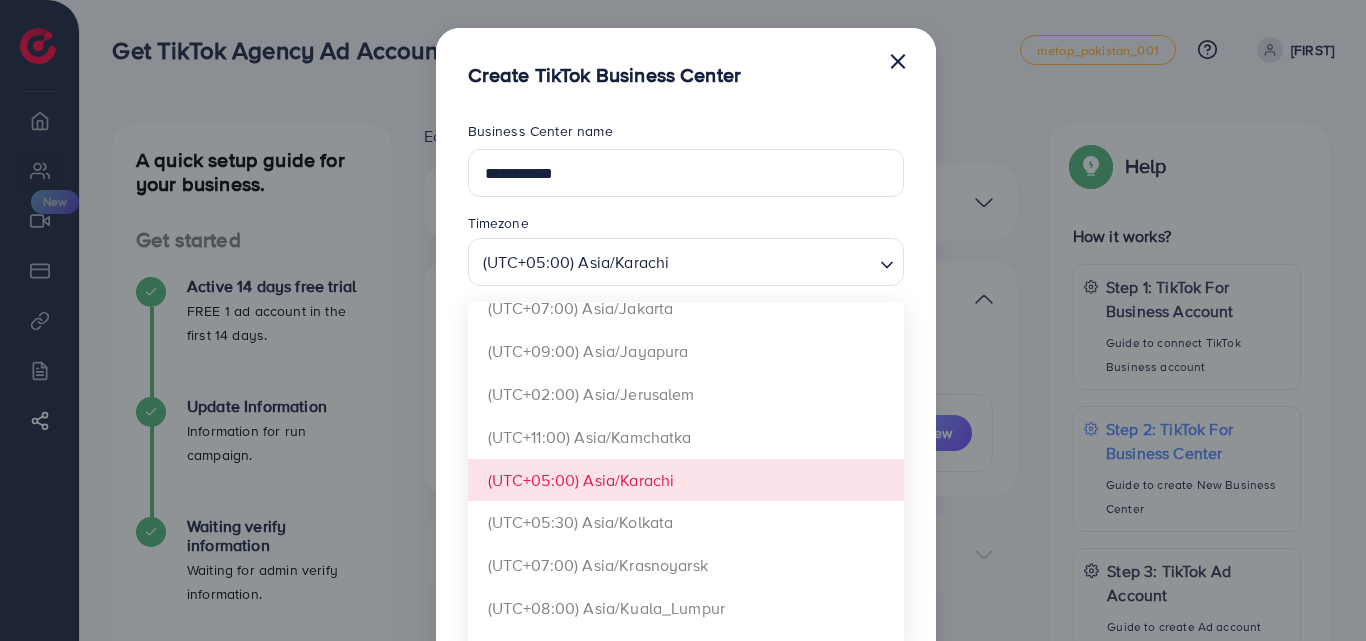 click on "**********" at bounding box center (686, 522) 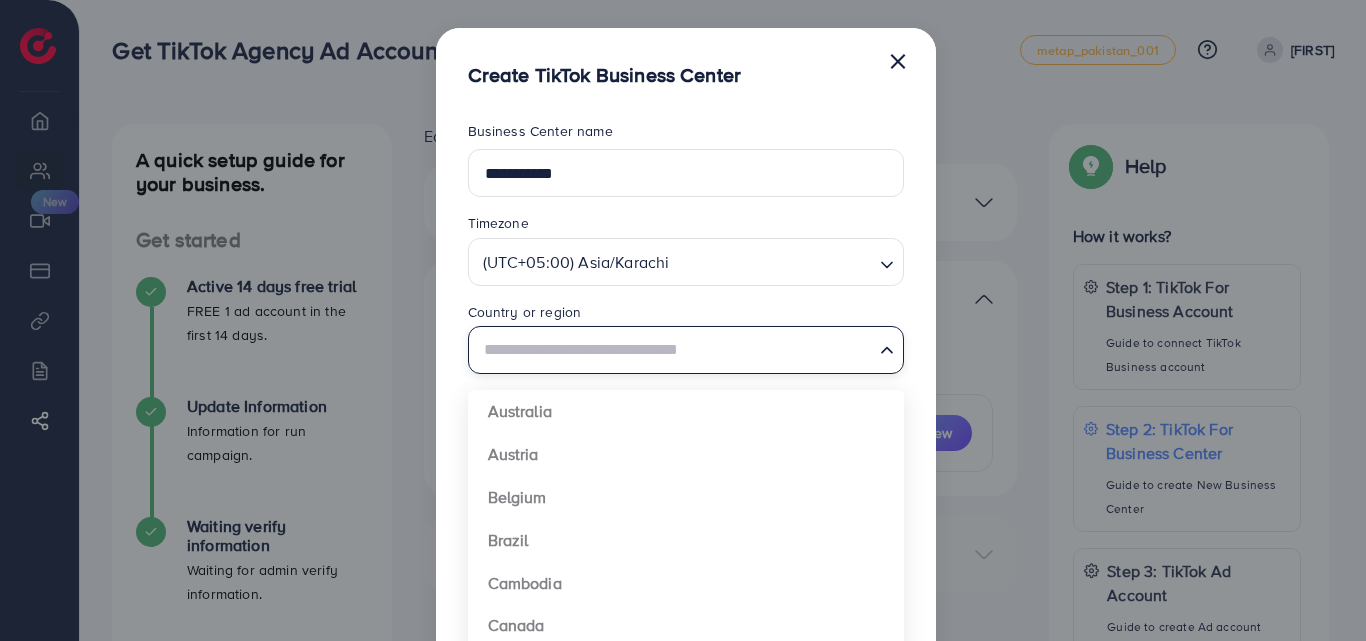 click at bounding box center [674, 350] 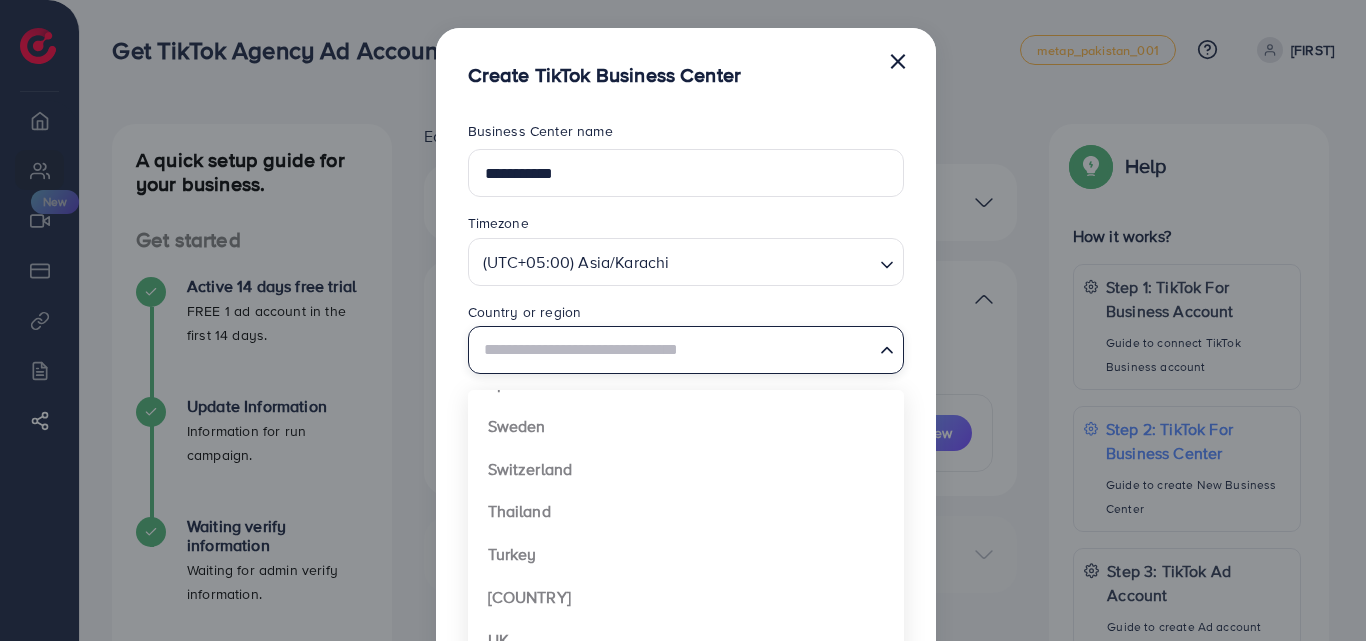 scroll, scrollTop: 1492, scrollLeft: 0, axis: vertical 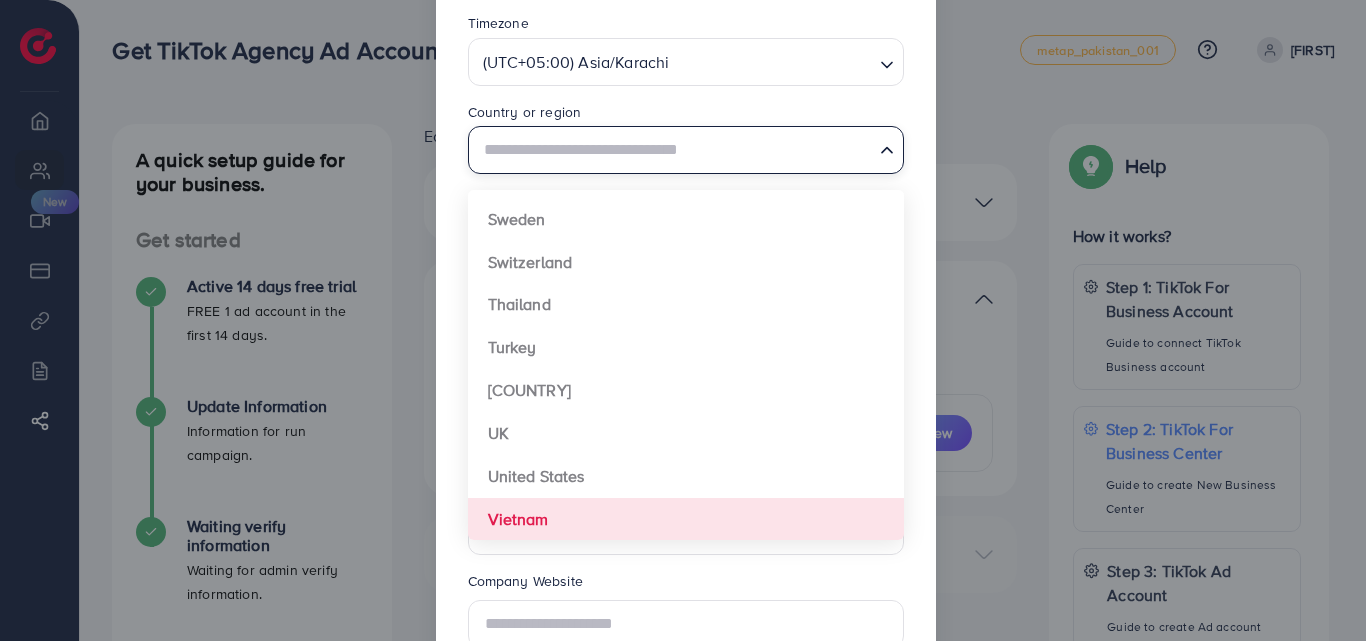 click on "**********" at bounding box center (686, 322) 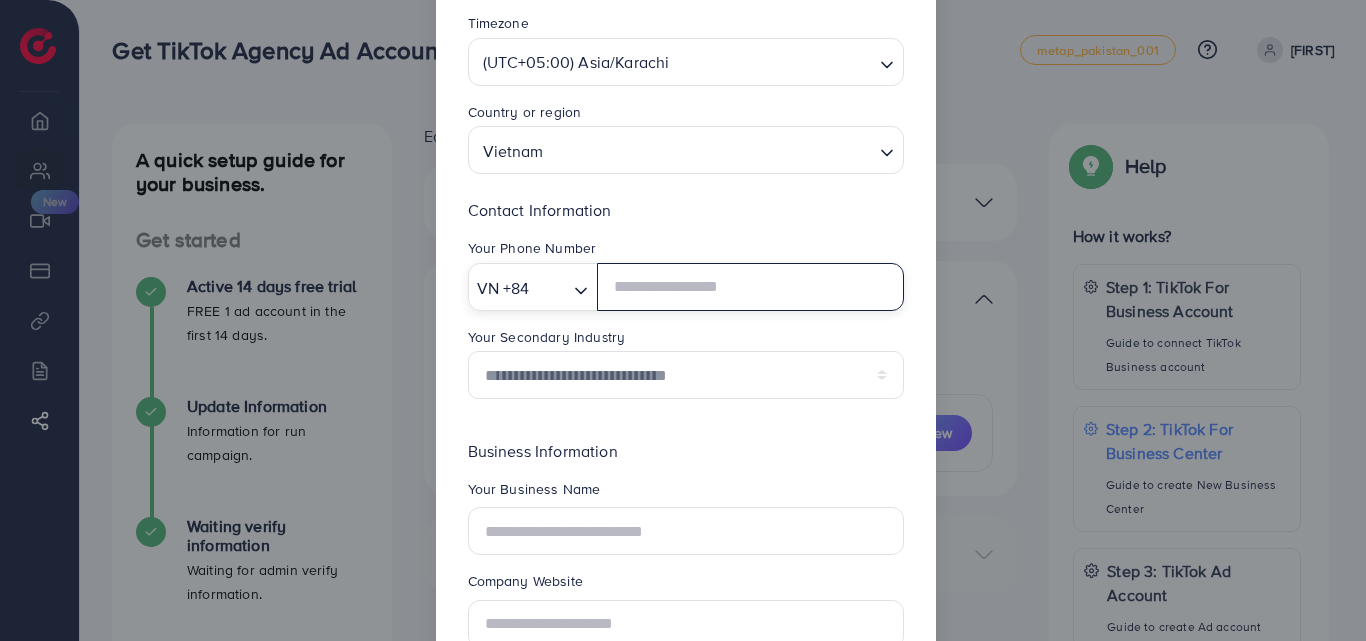 click 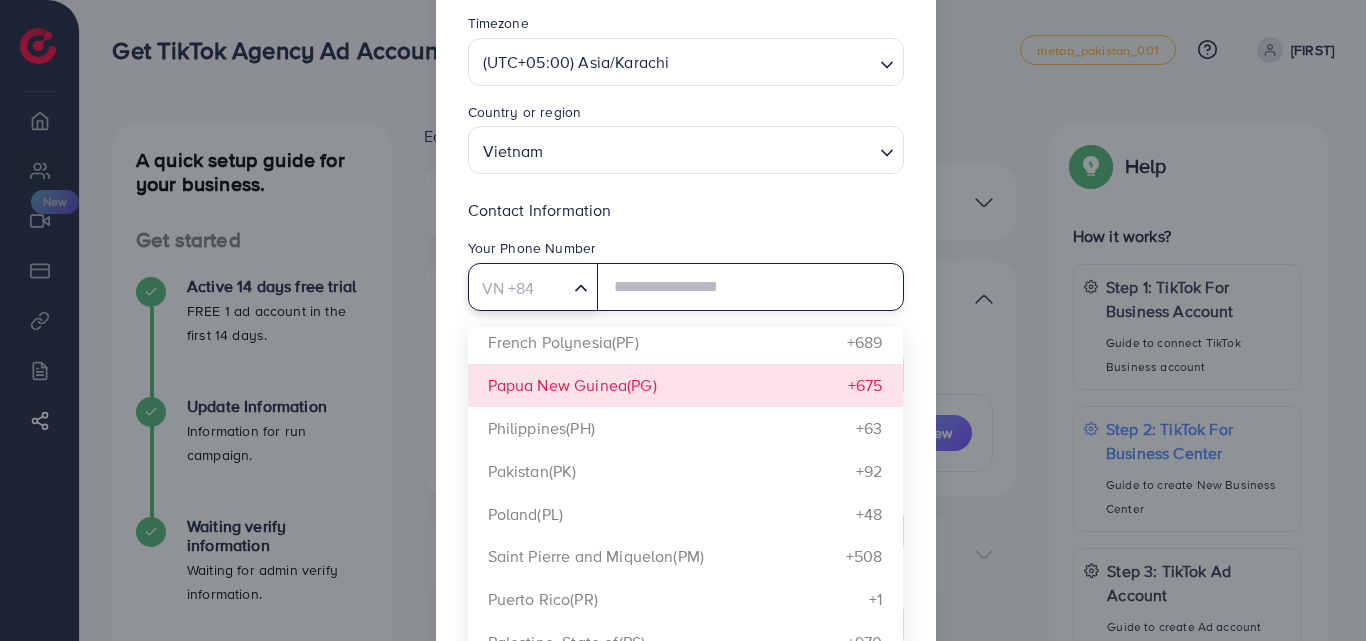 scroll, scrollTop: 7000, scrollLeft: 0, axis: vertical 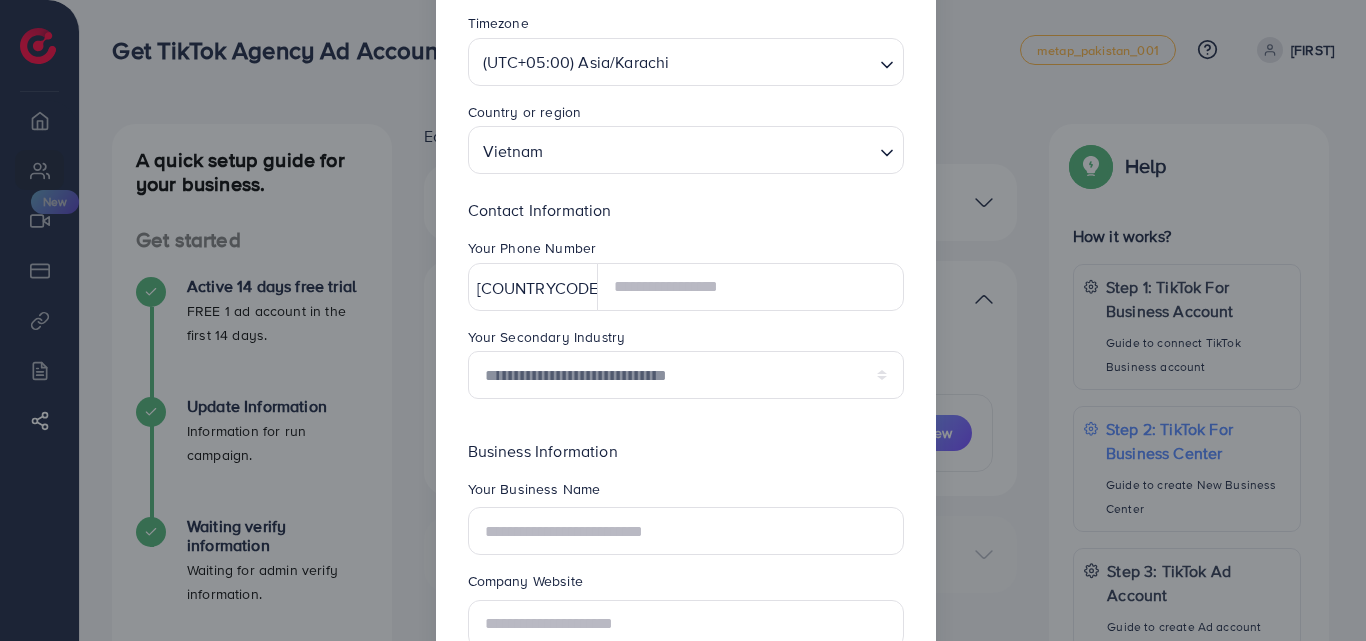 click on "**********" at bounding box center (686, 322) 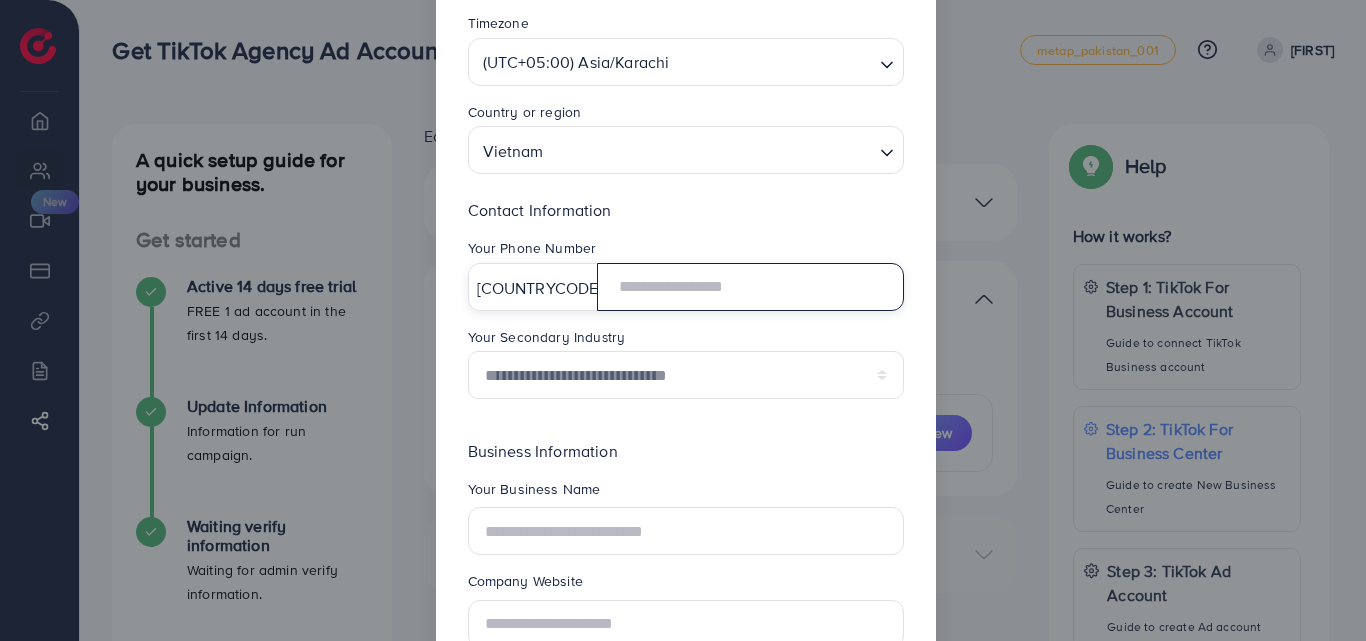 click at bounding box center [750, 287] 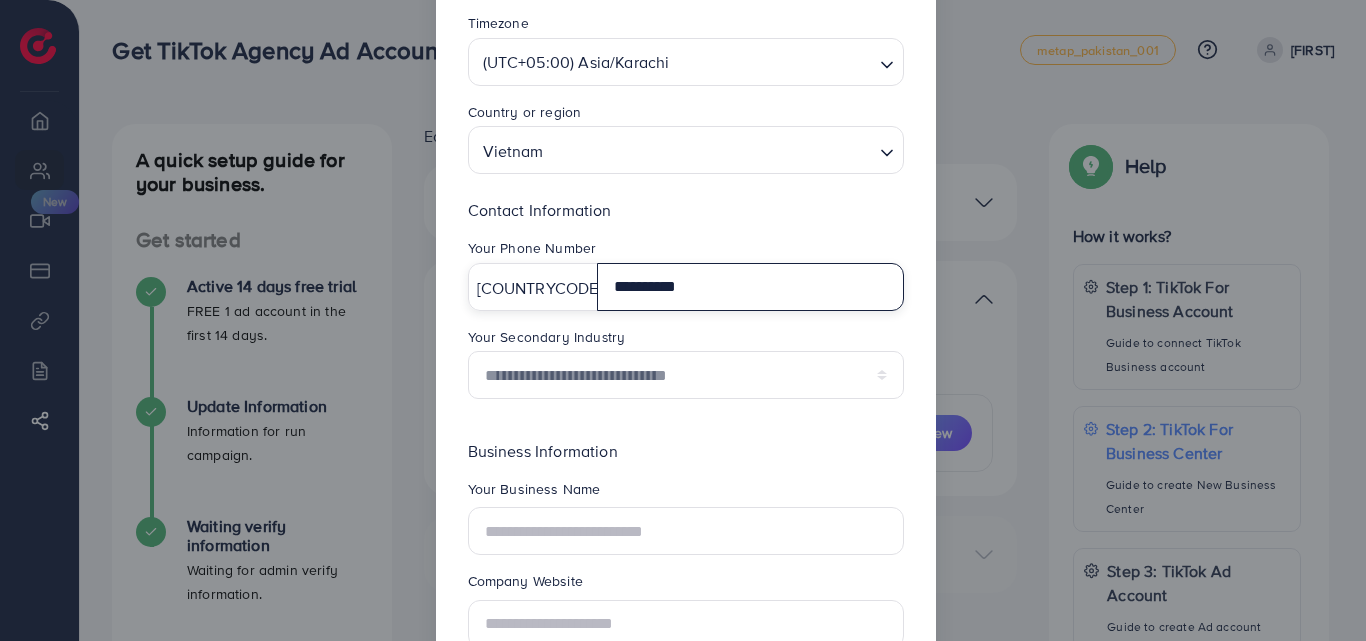 type on "**********" 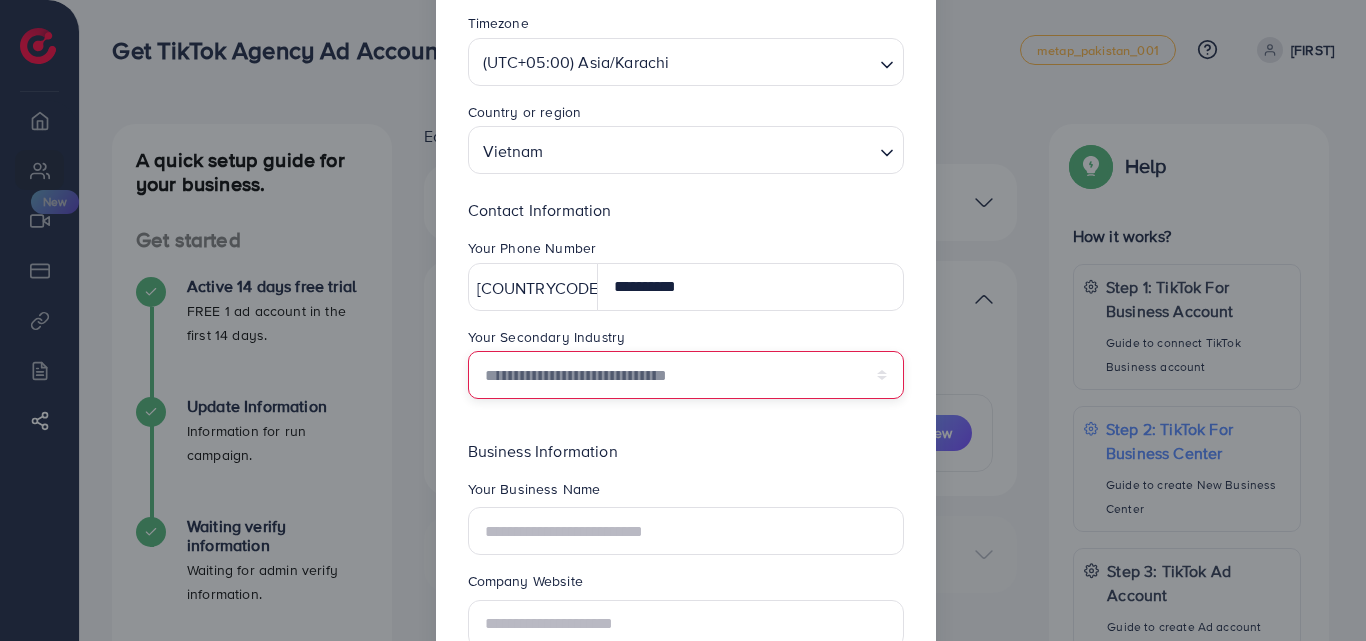 click on "**********" at bounding box center [686, 375] 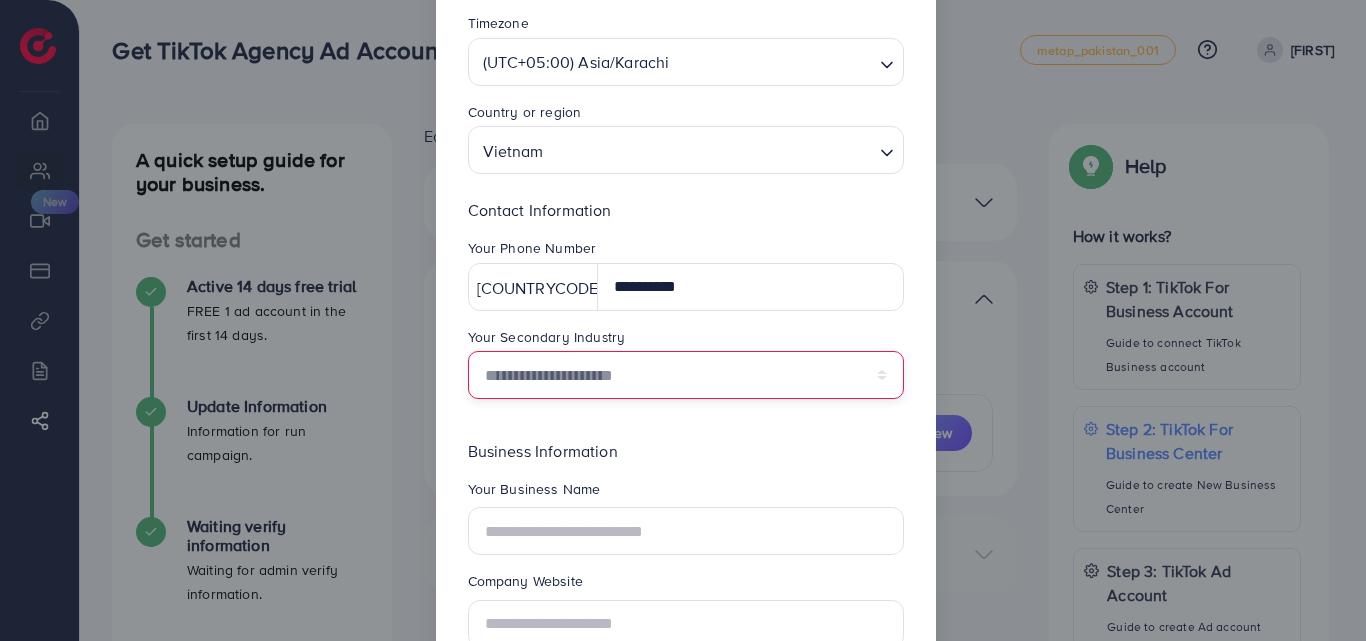 click on "**********" at bounding box center (686, 375) 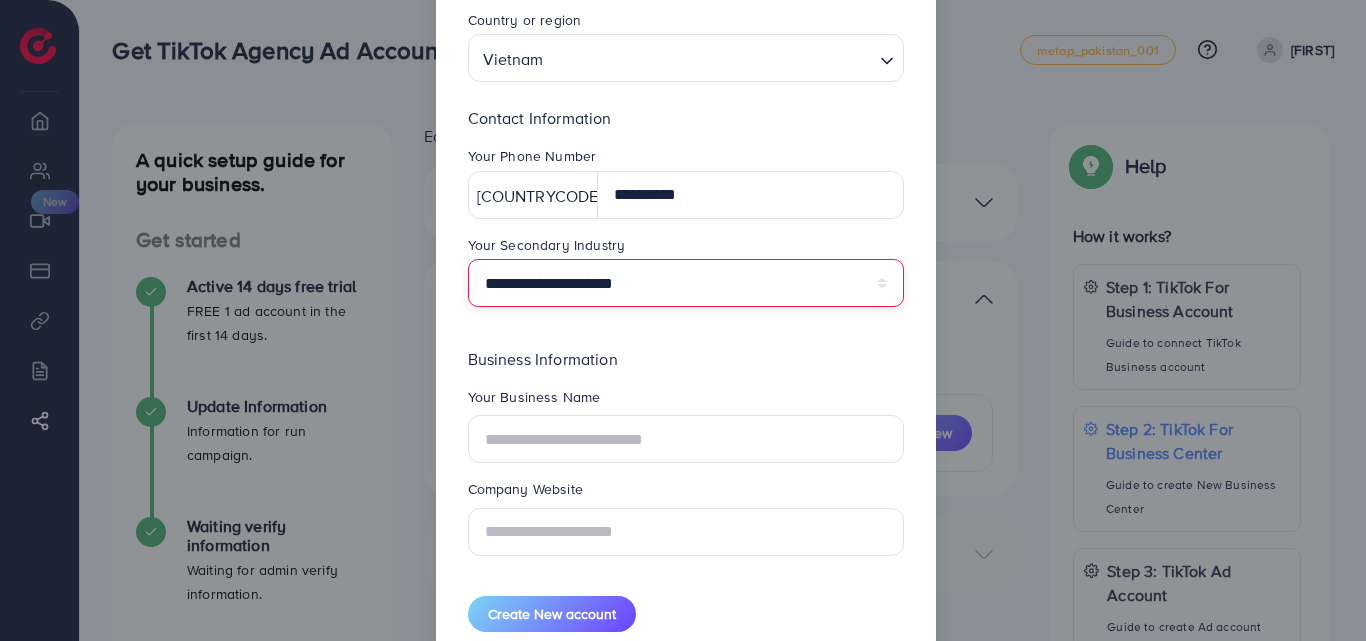 scroll, scrollTop: 343, scrollLeft: 0, axis: vertical 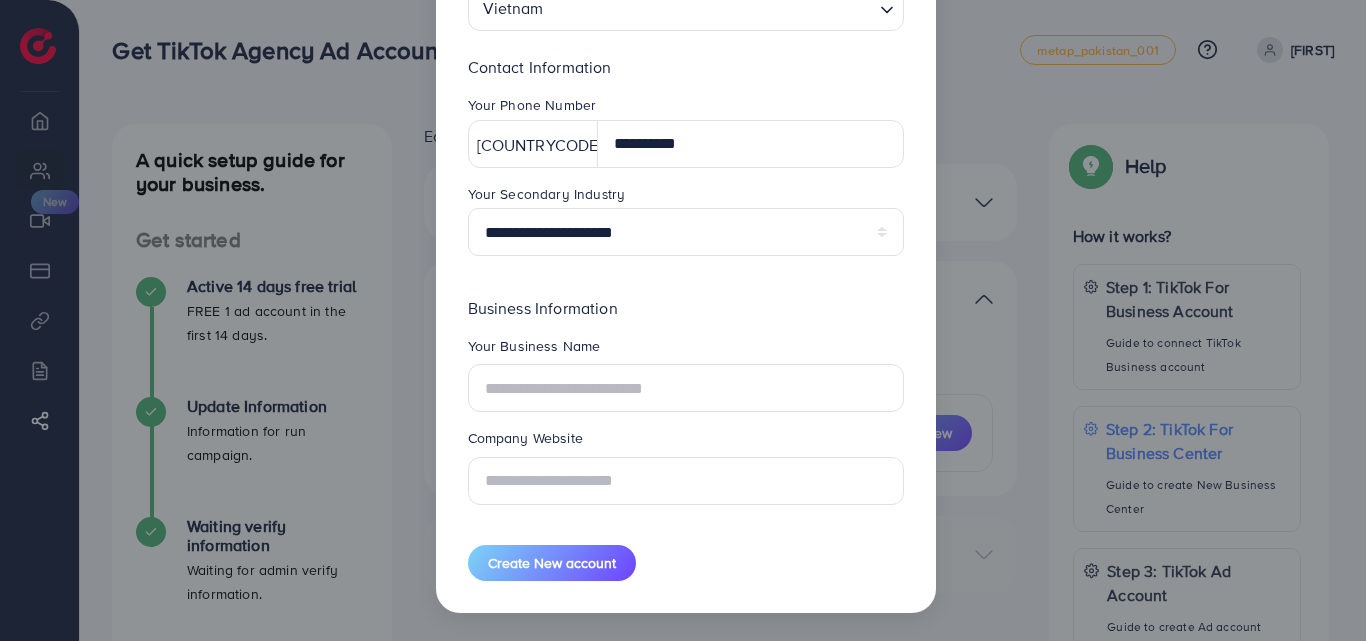 click on "Business Information" at bounding box center (686, 308) 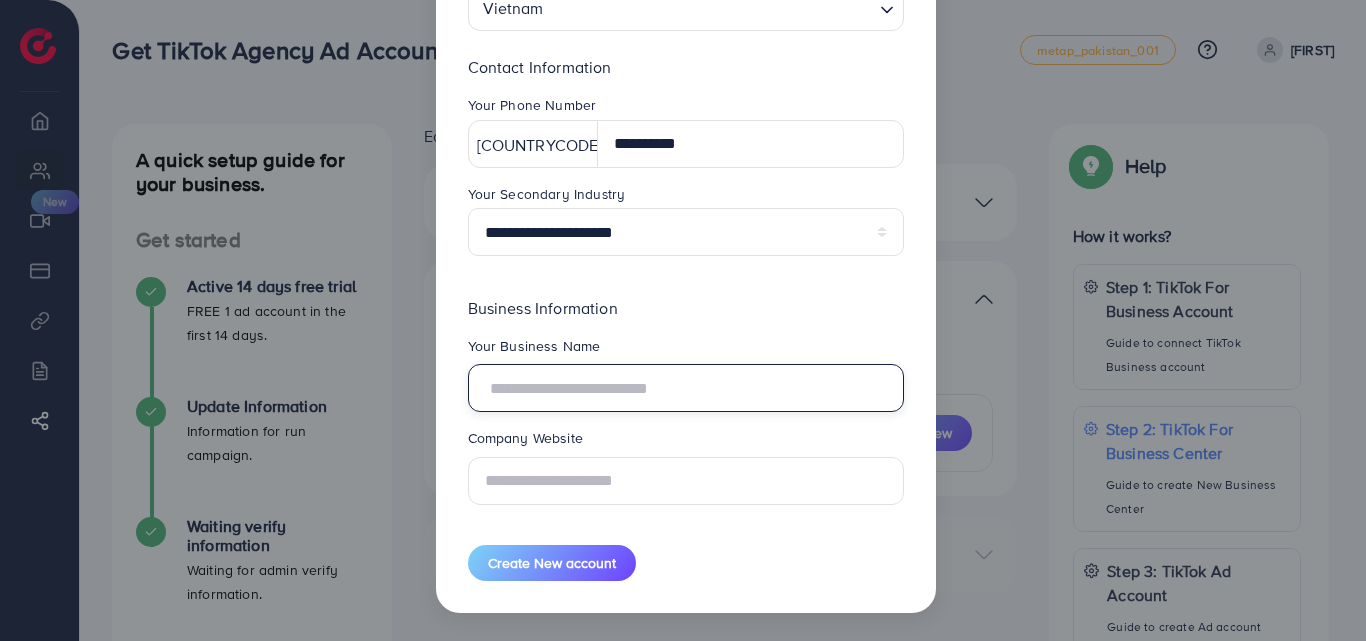click at bounding box center (686, 388) 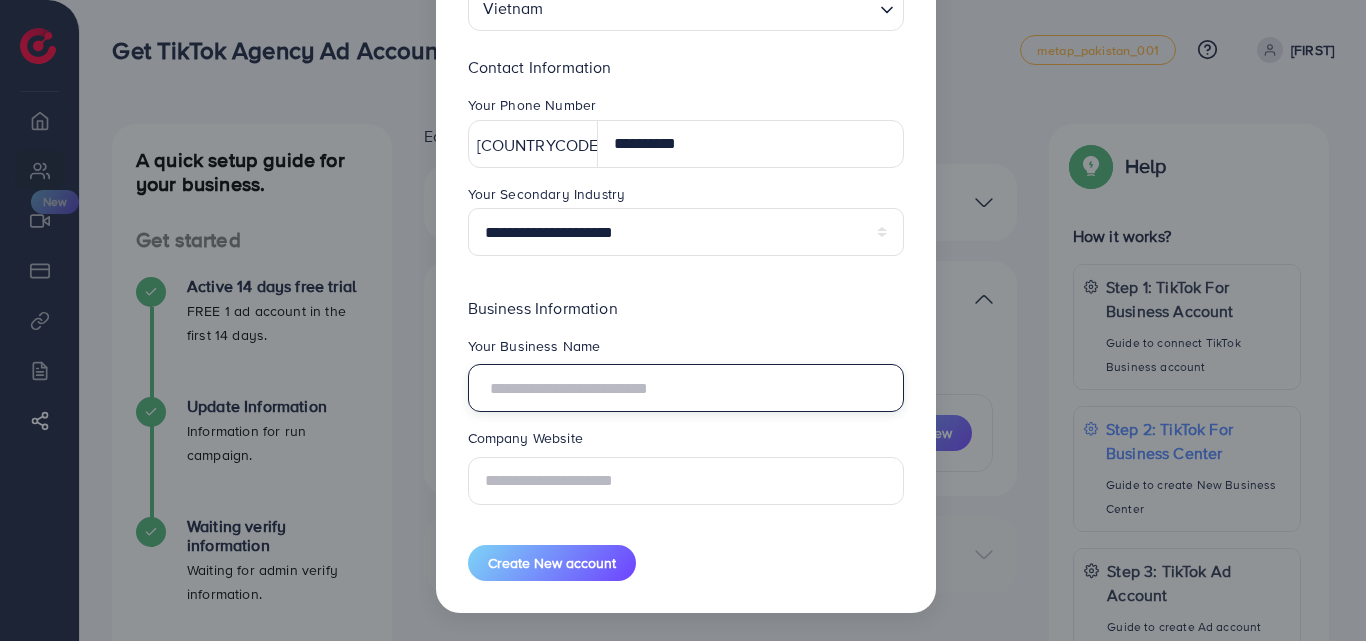 type on "*" 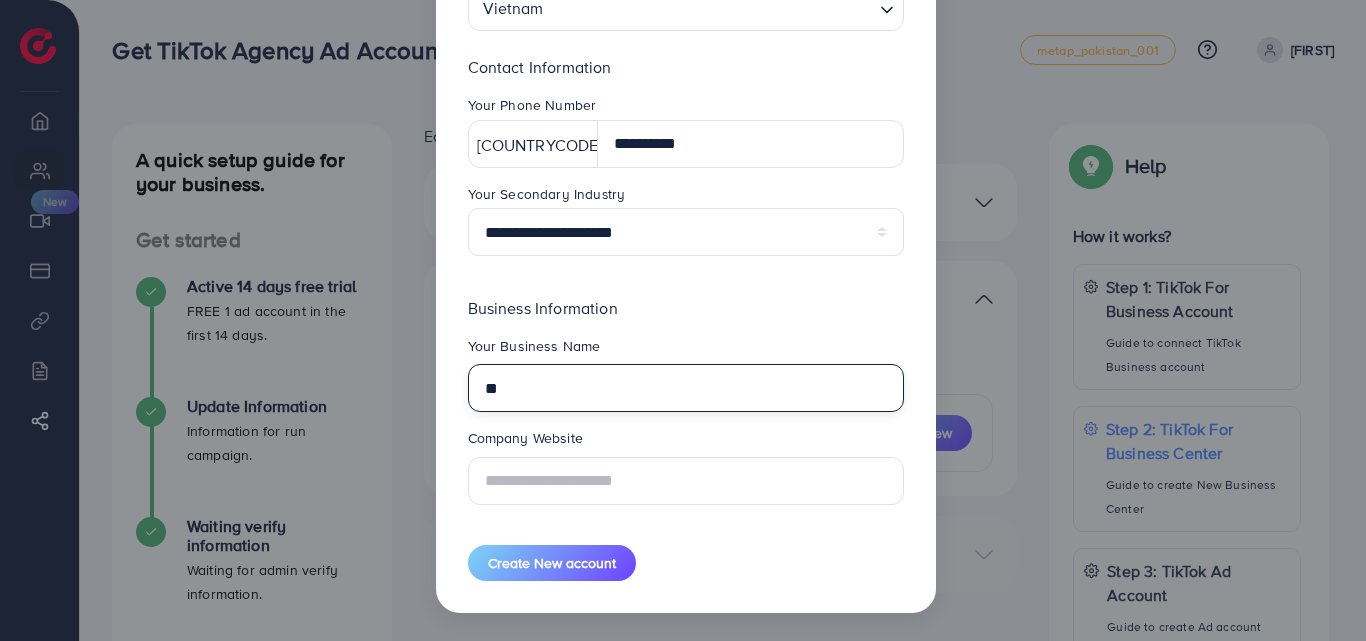 type on "*" 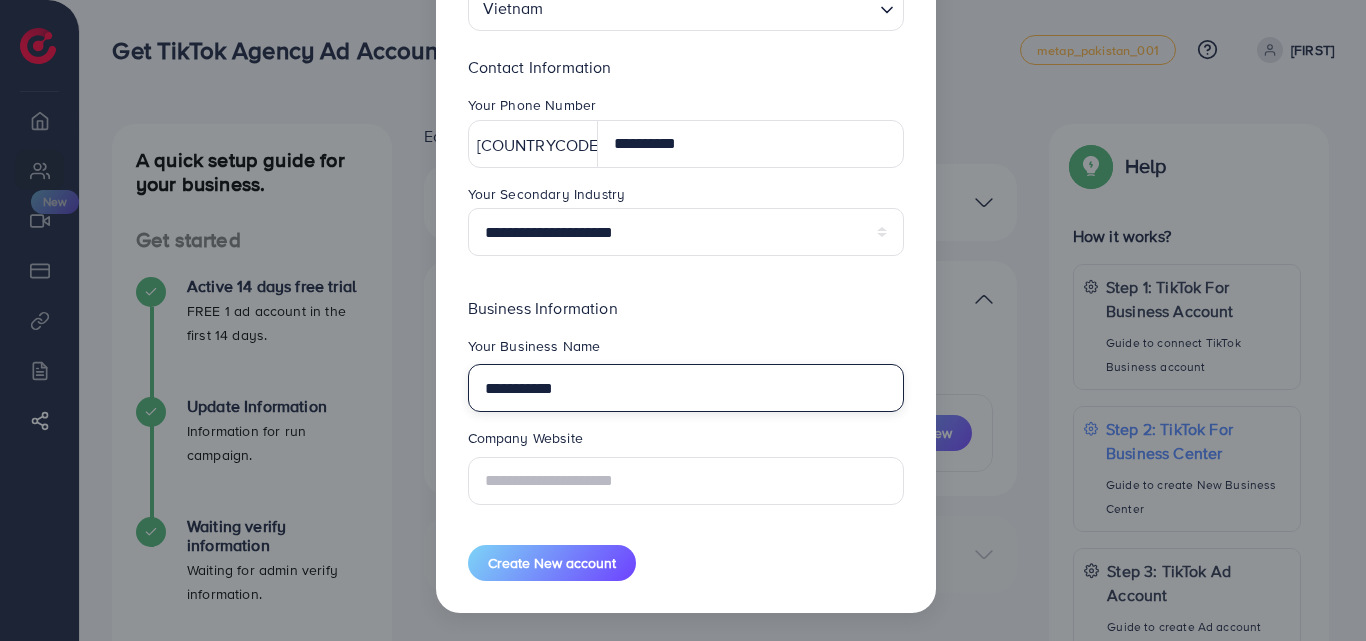 type on "**********" 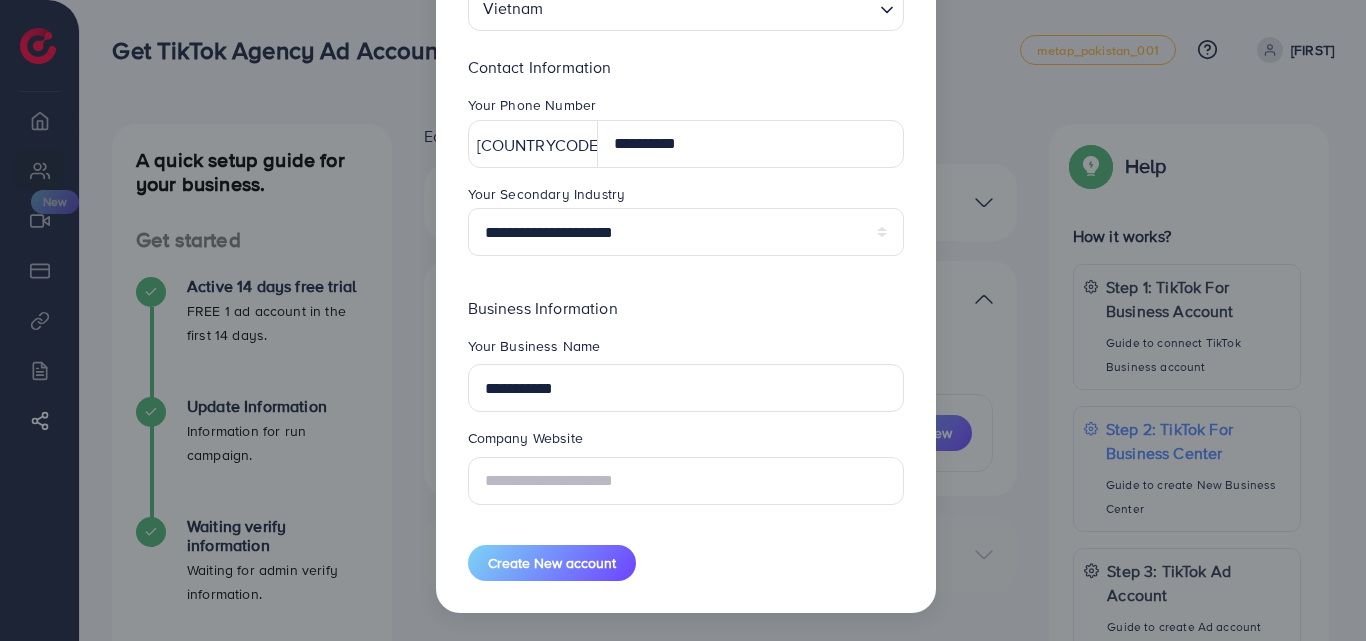 click on "**********" at bounding box center (686, 382) 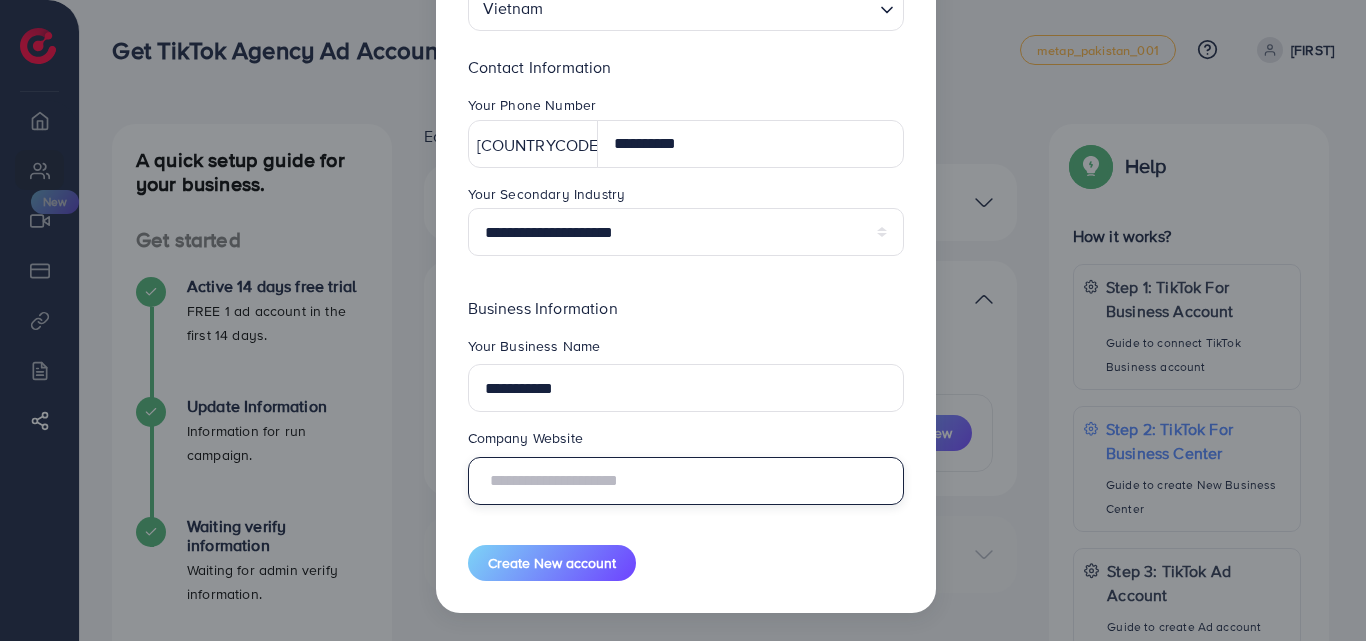 click at bounding box center [686, 481] 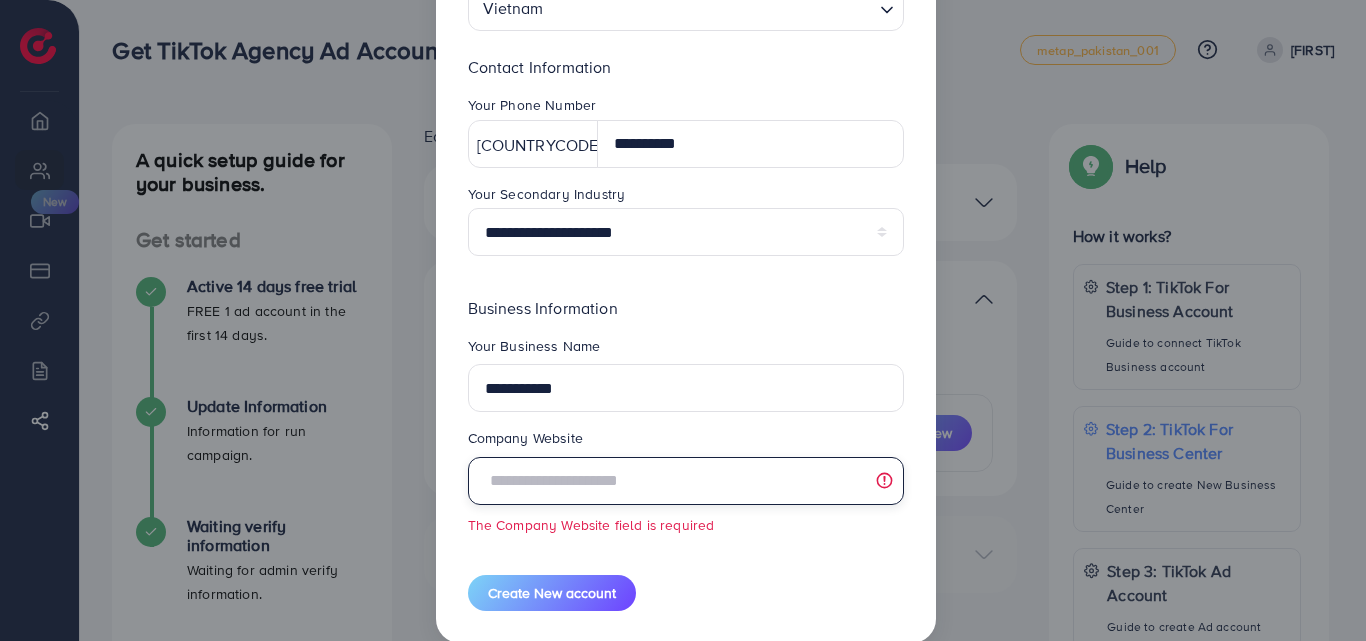 paste on "**********" 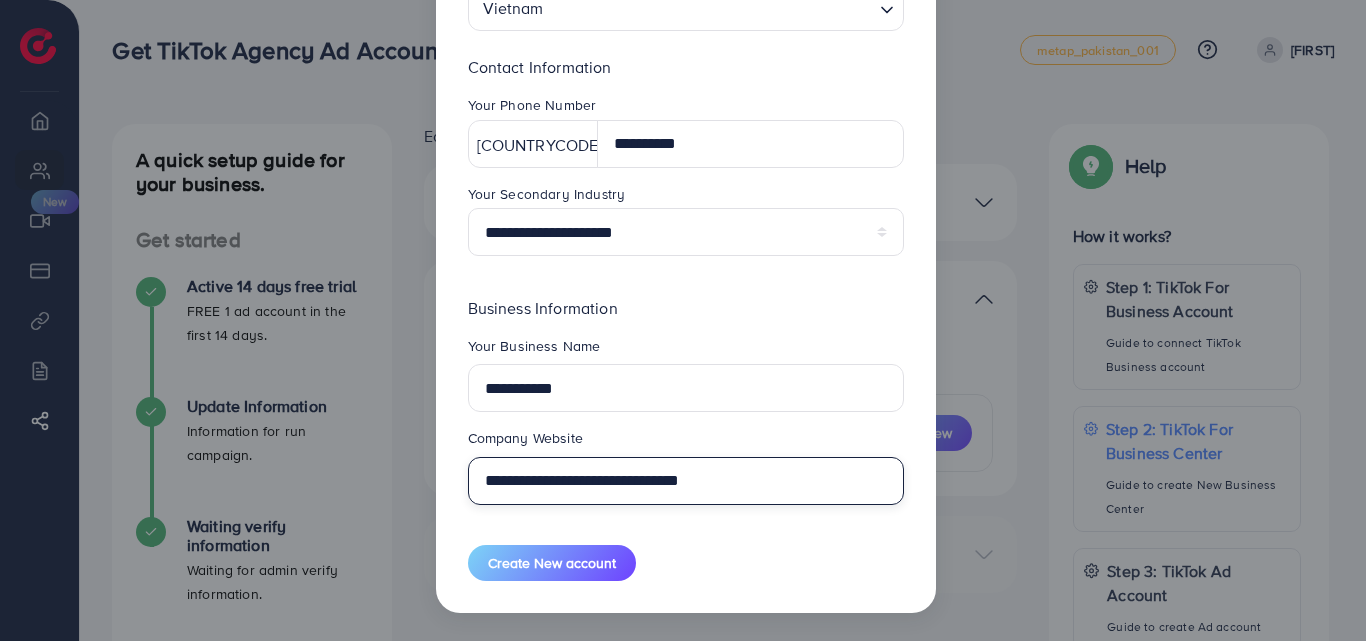 type on "**********" 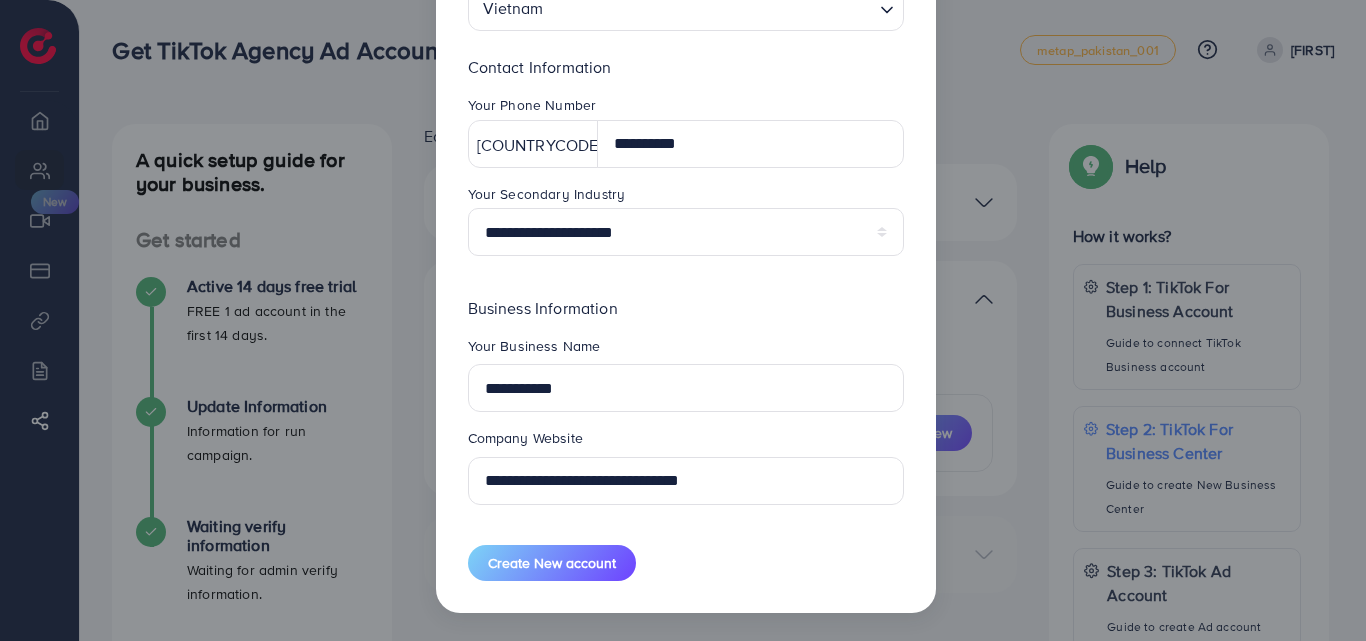 click on "Company Website" at bounding box center [686, 442] 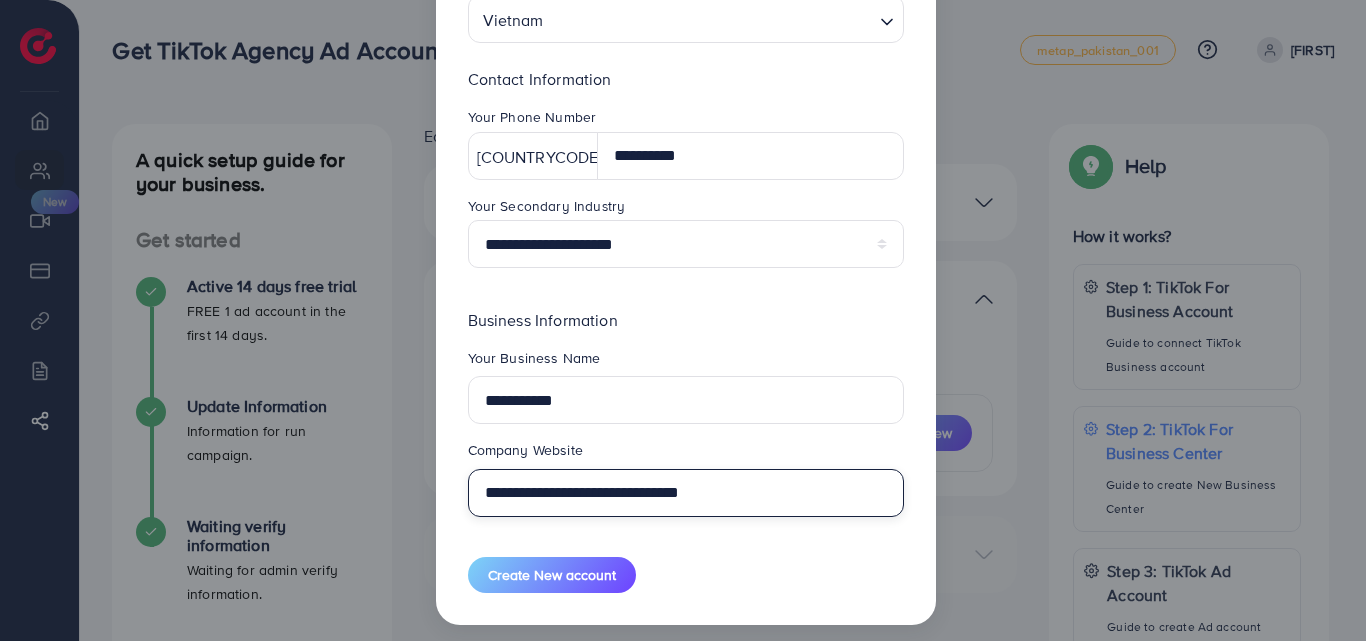 scroll, scrollTop: 343, scrollLeft: 0, axis: vertical 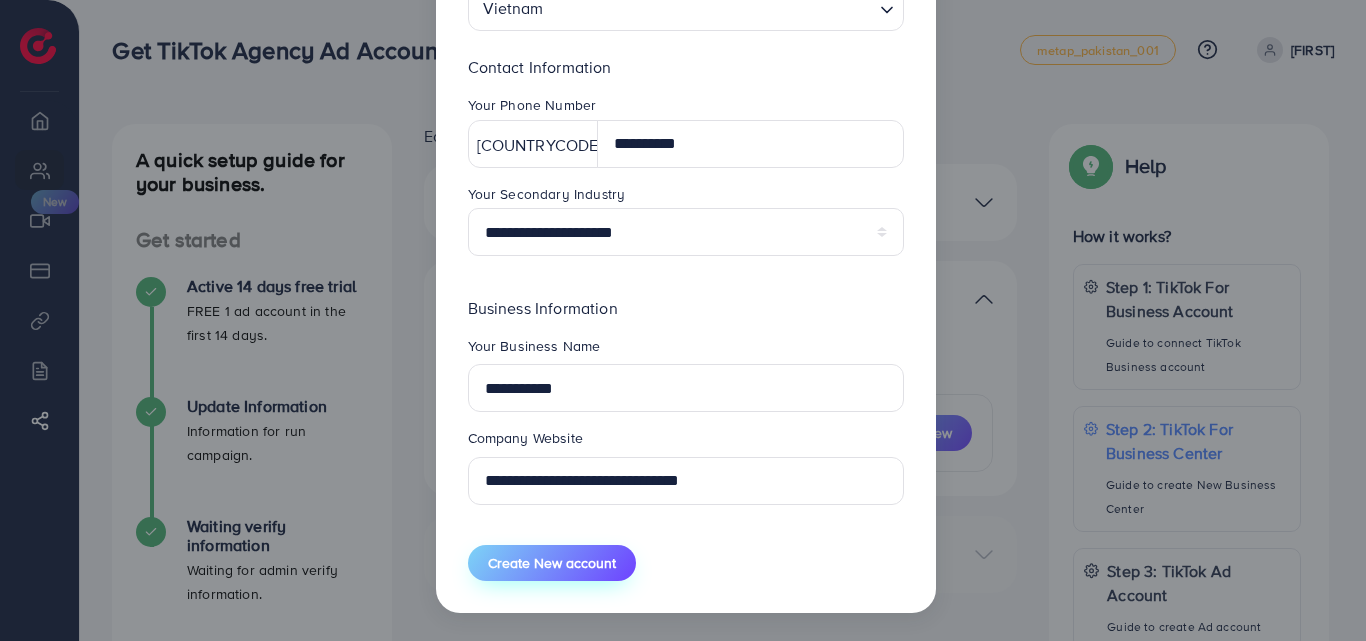 click on "Create New account" at bounding box center (552, 563) 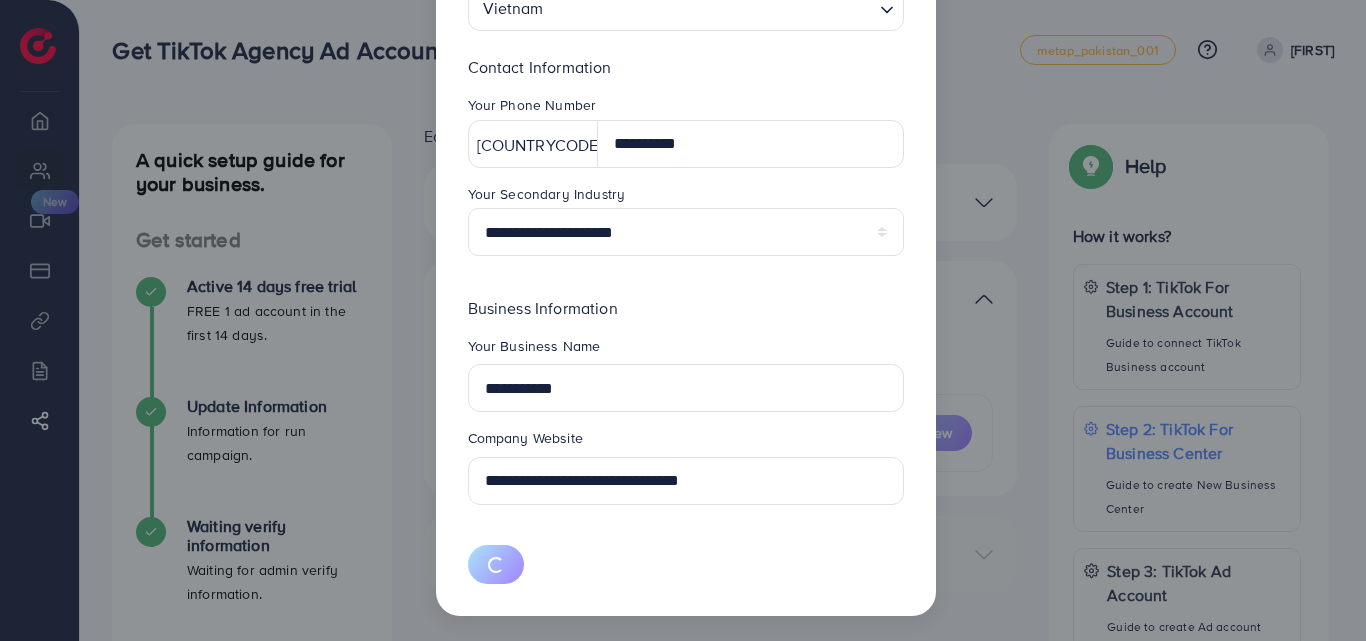 type 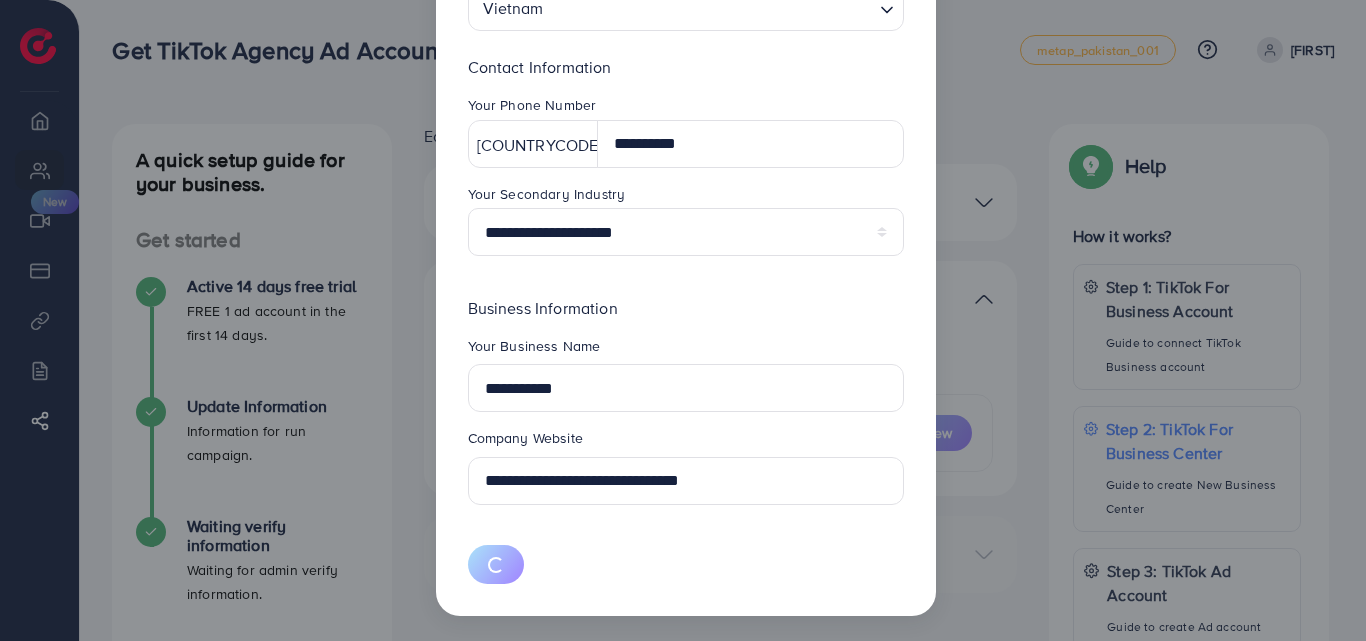 type 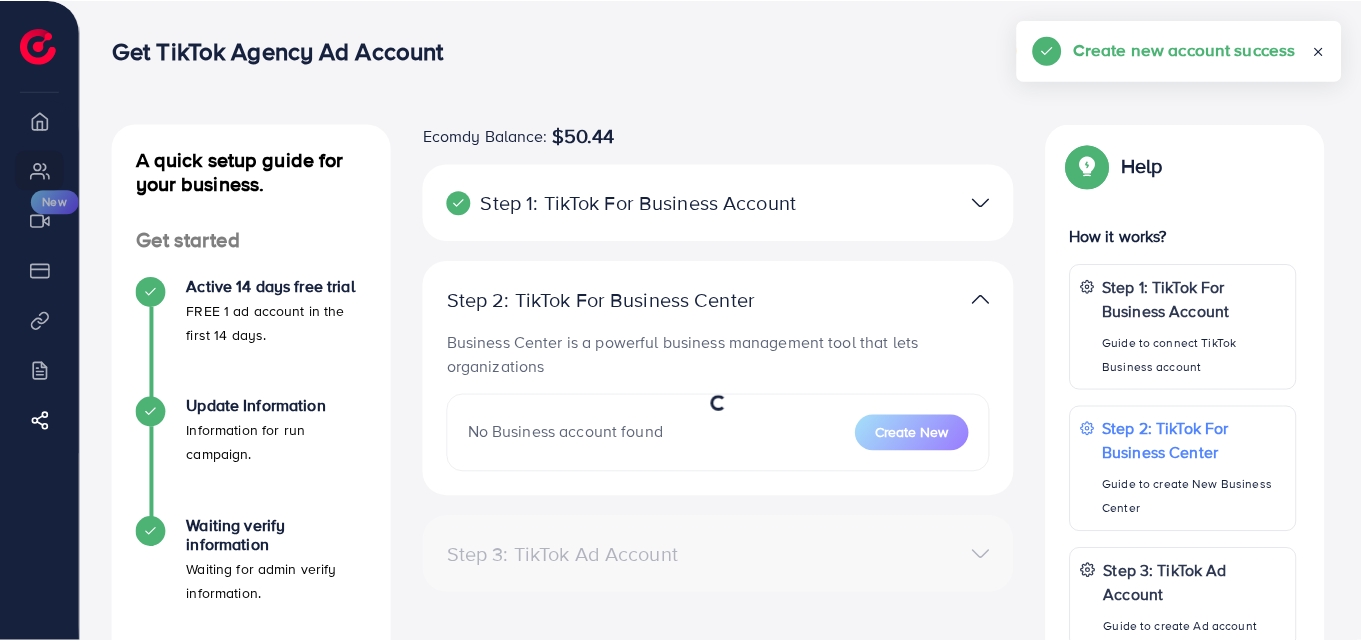 scroll, scrollTop: 197, scrollLeft: 0, axis: vertical 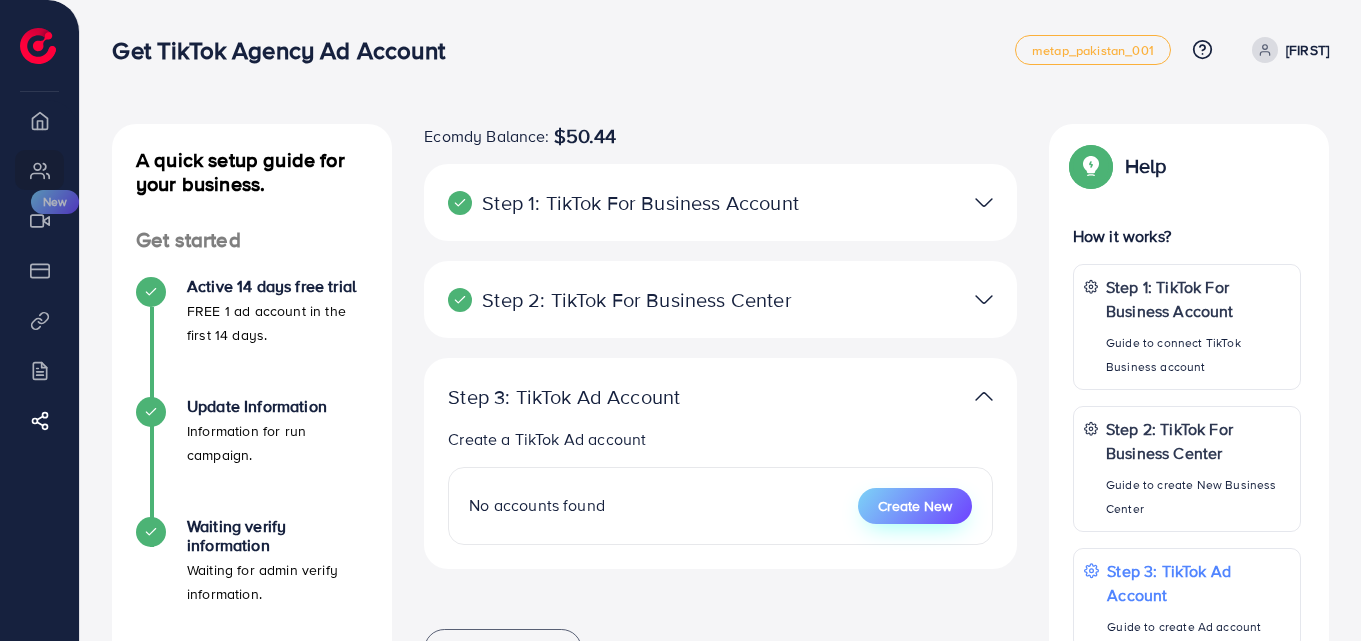 click on "Create New" at bounding box center [915, 506] 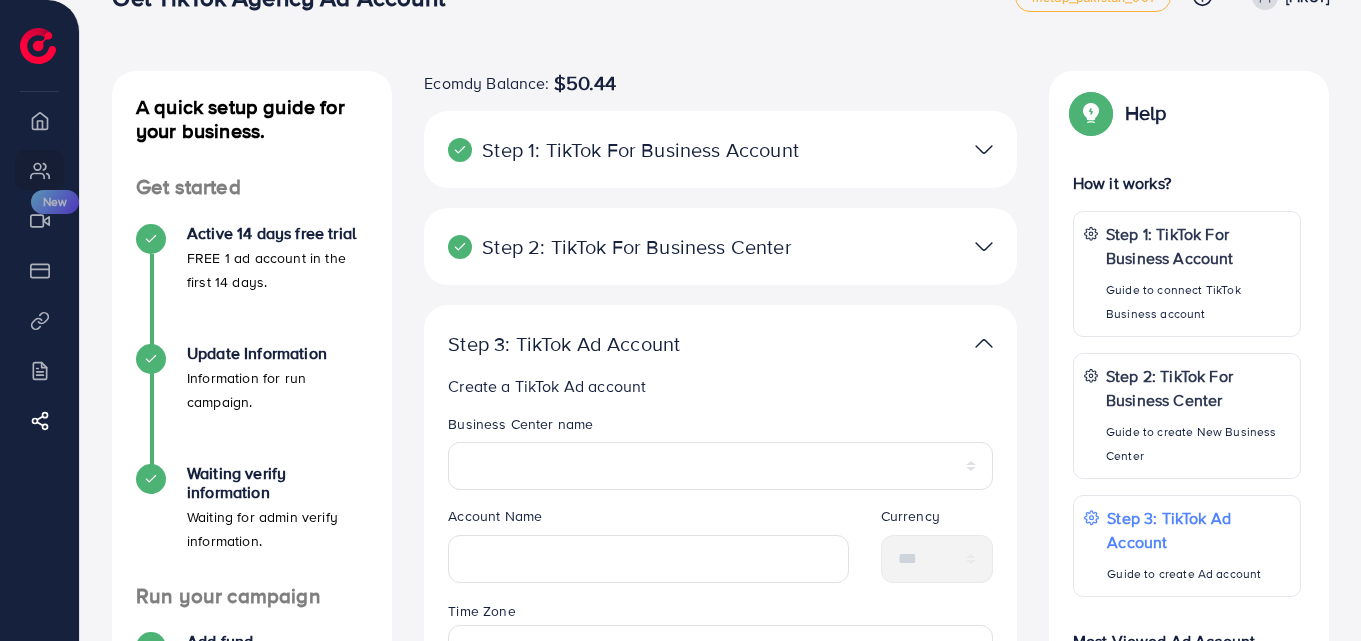 scroll, scrollTop: 200, scrollLeft: 0, axis: vertical 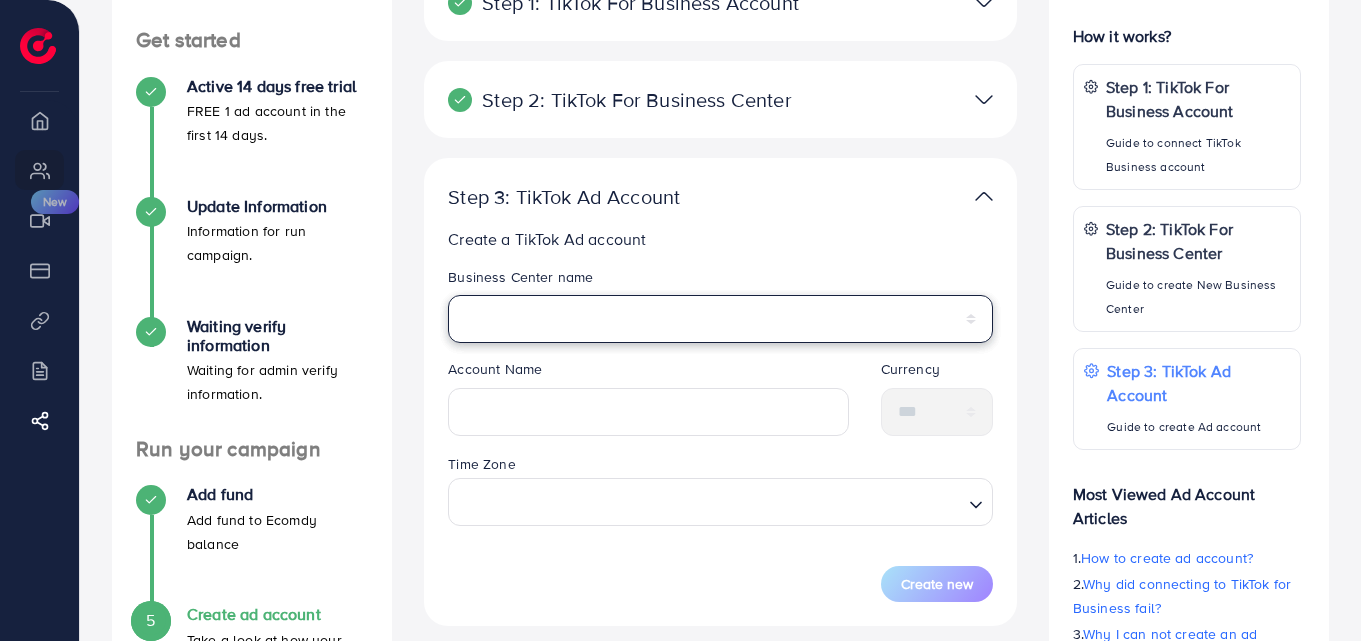click on "**********" at bounding box center [720, 319] 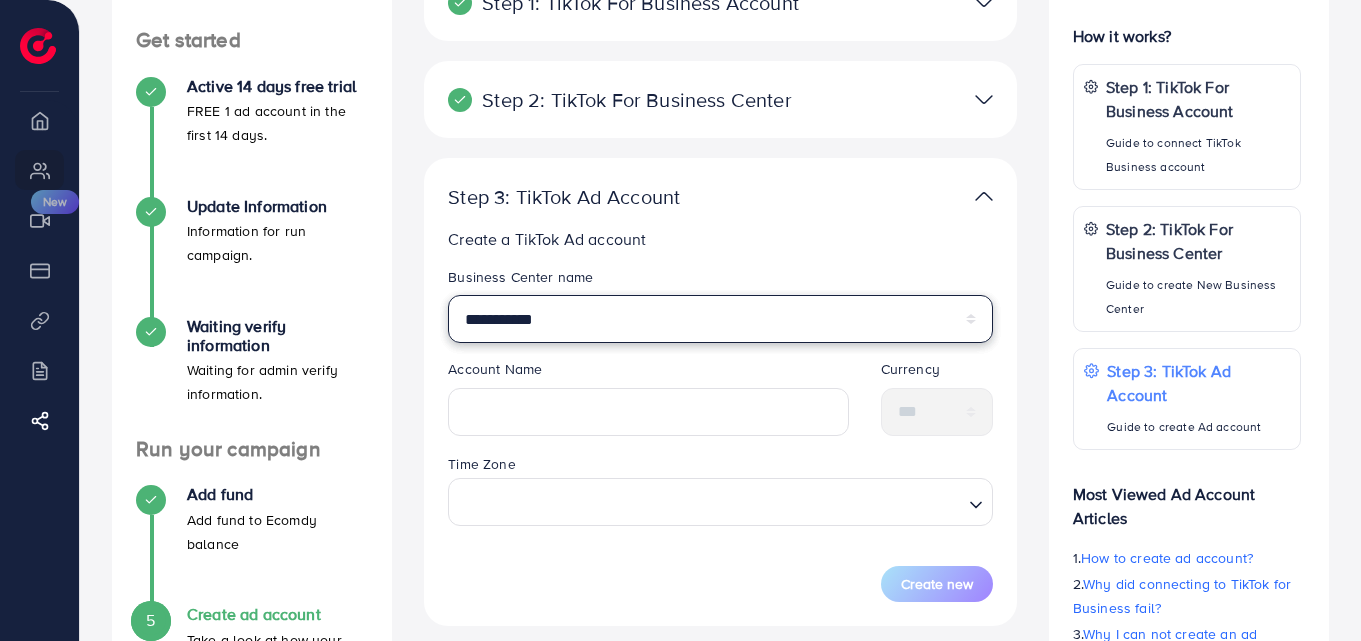 click on "**********" at bounding box center [720, 319] 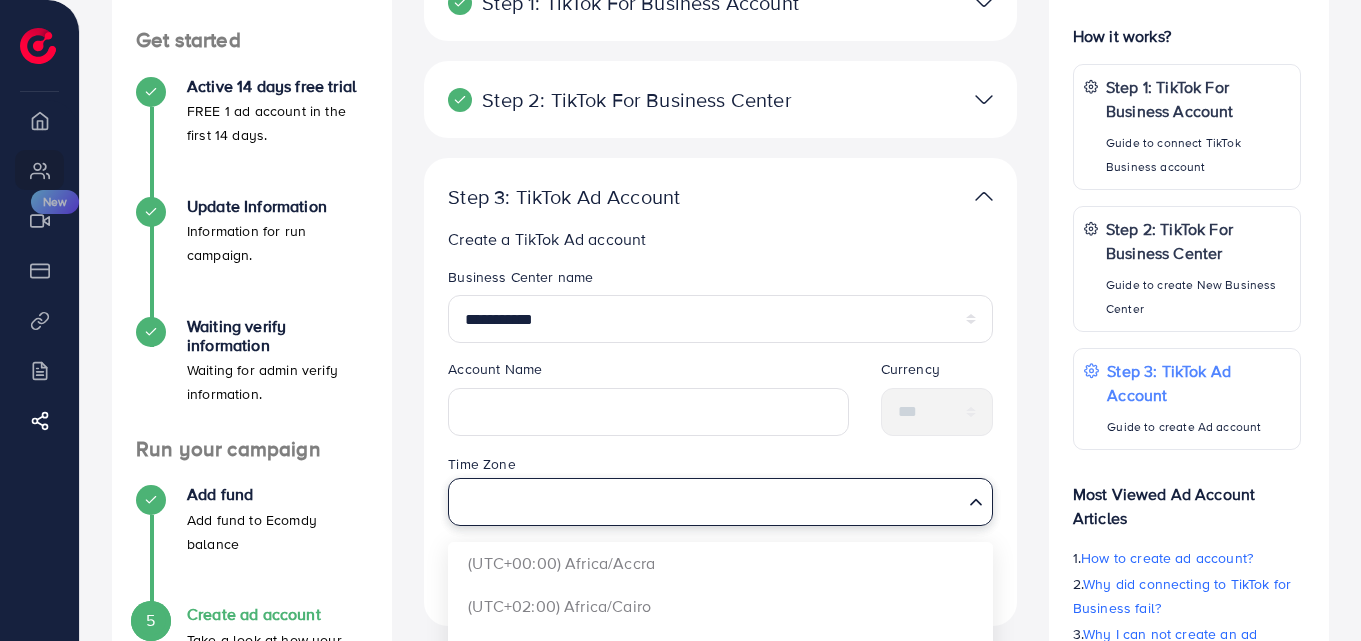 click at bounding box center [709, 502] 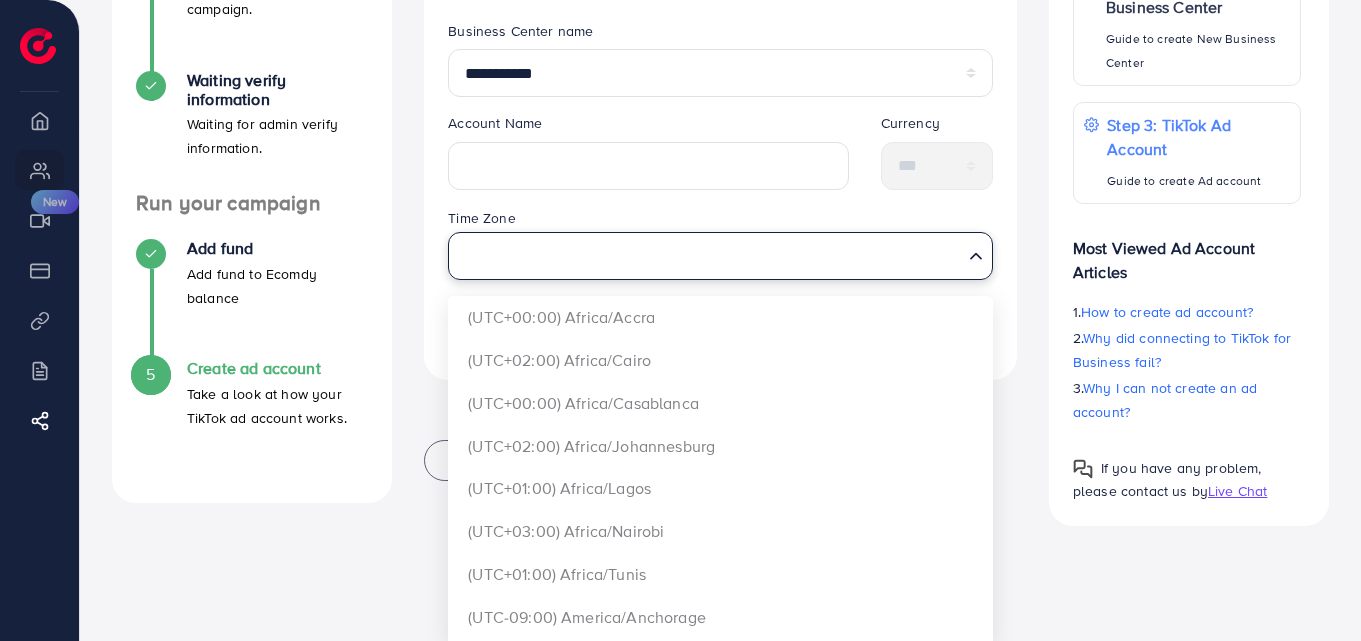 scroll, scrollTop: 451, scrollLeft: 0, axis: vertical 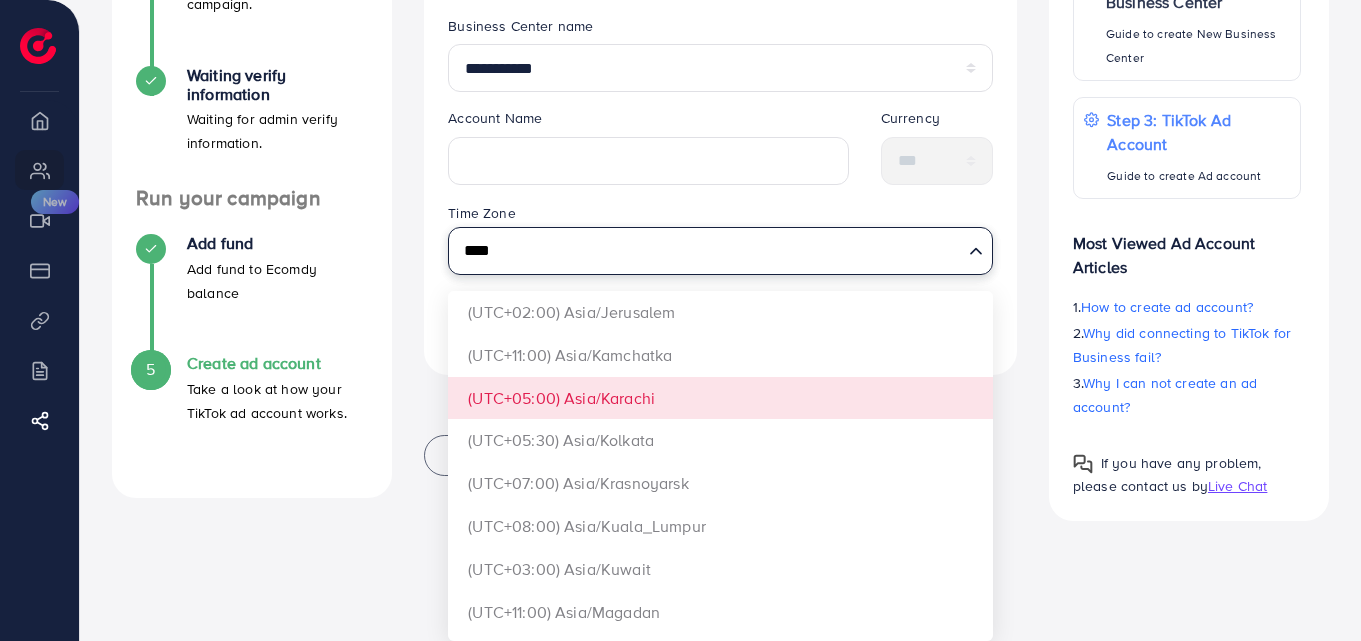 type on "****" 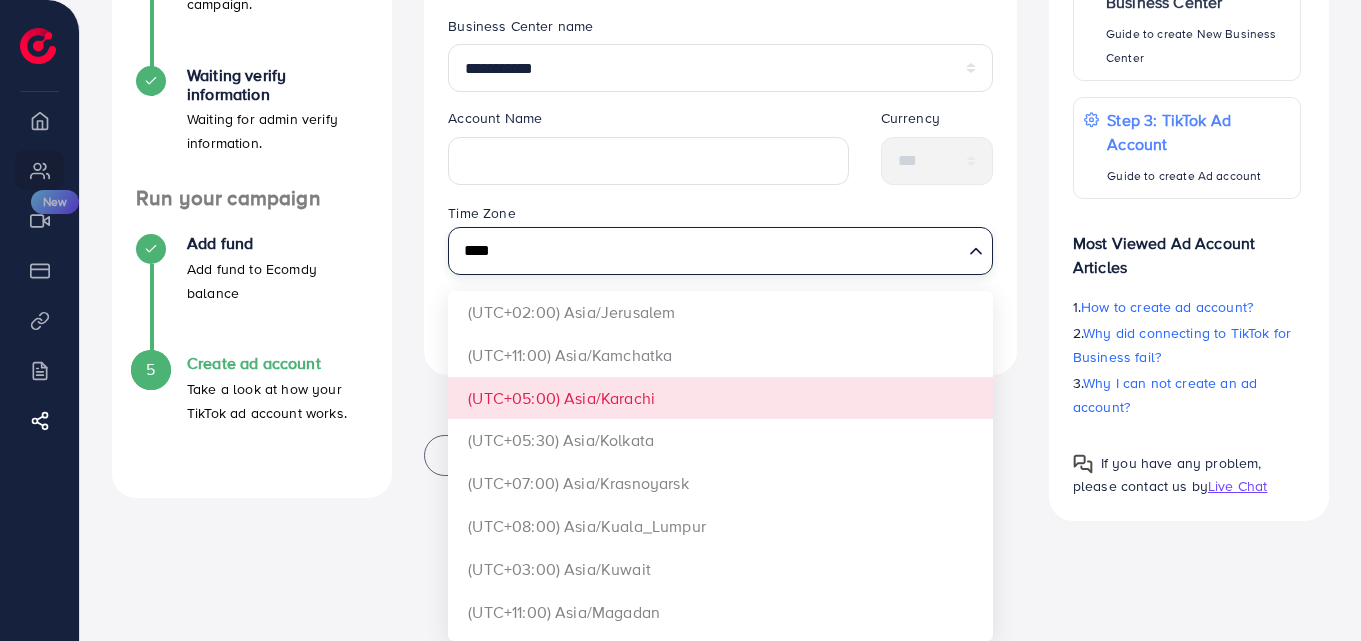 type 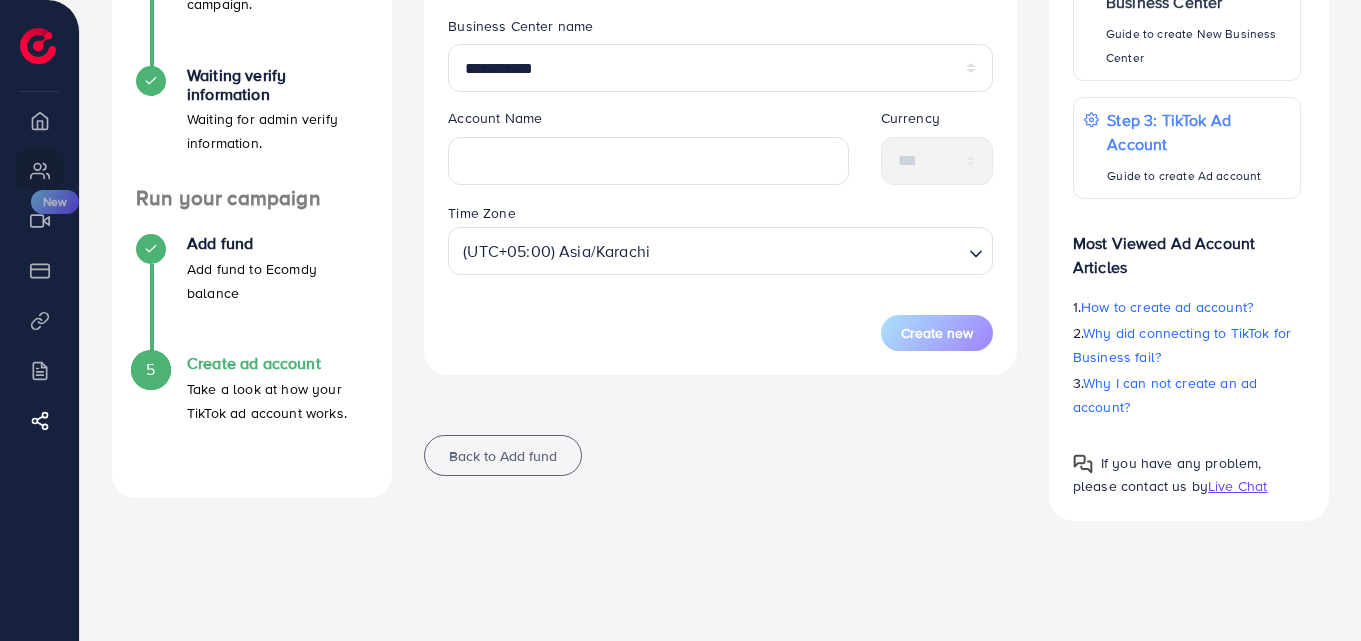 click on "**********" at bounding box center (720, 86) 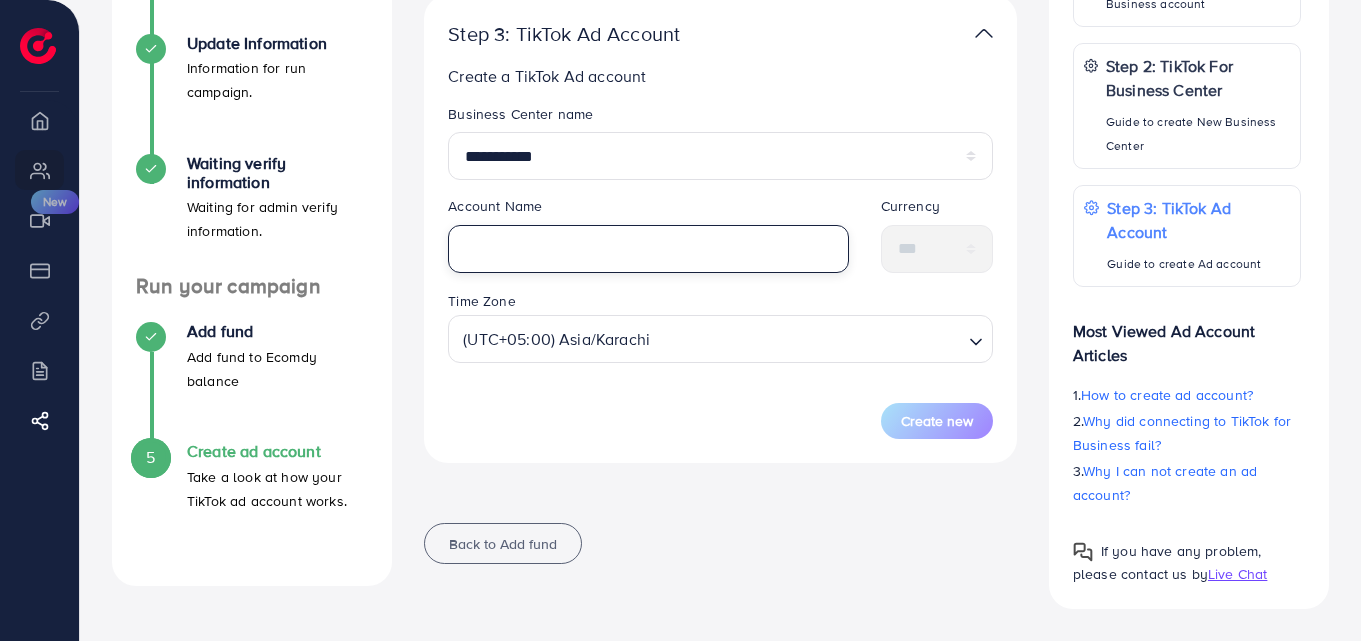 click at bounding box center (648, 249) 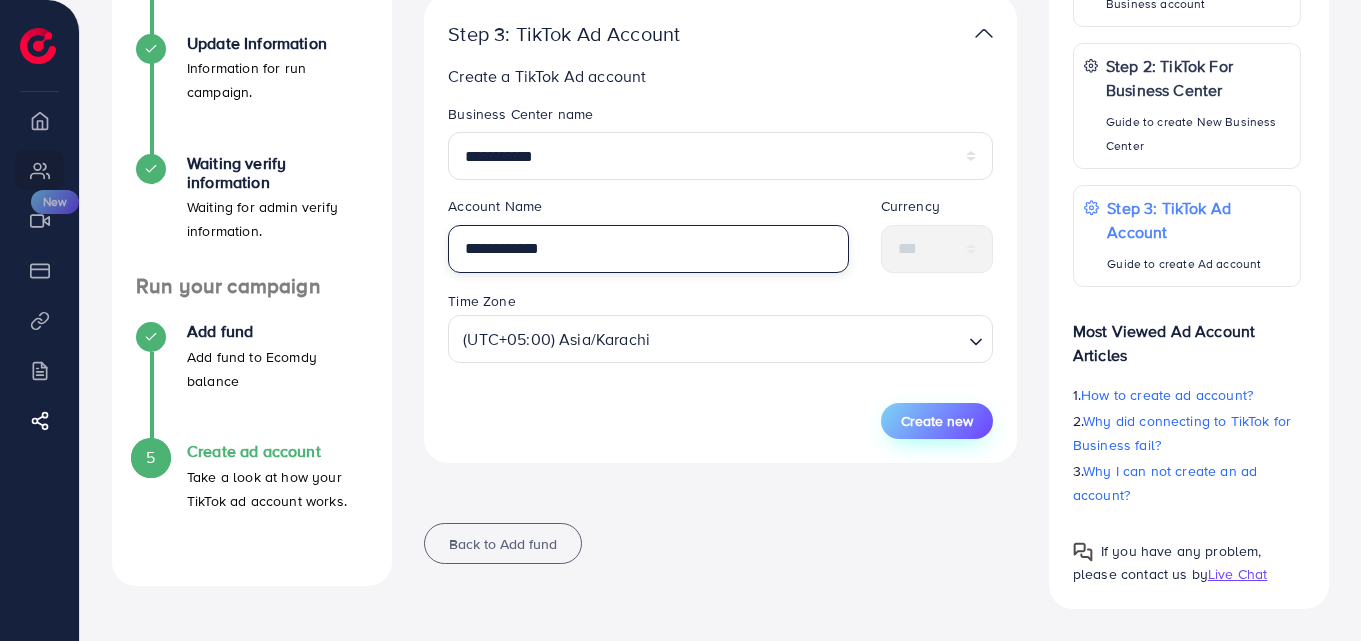 type on "**********" 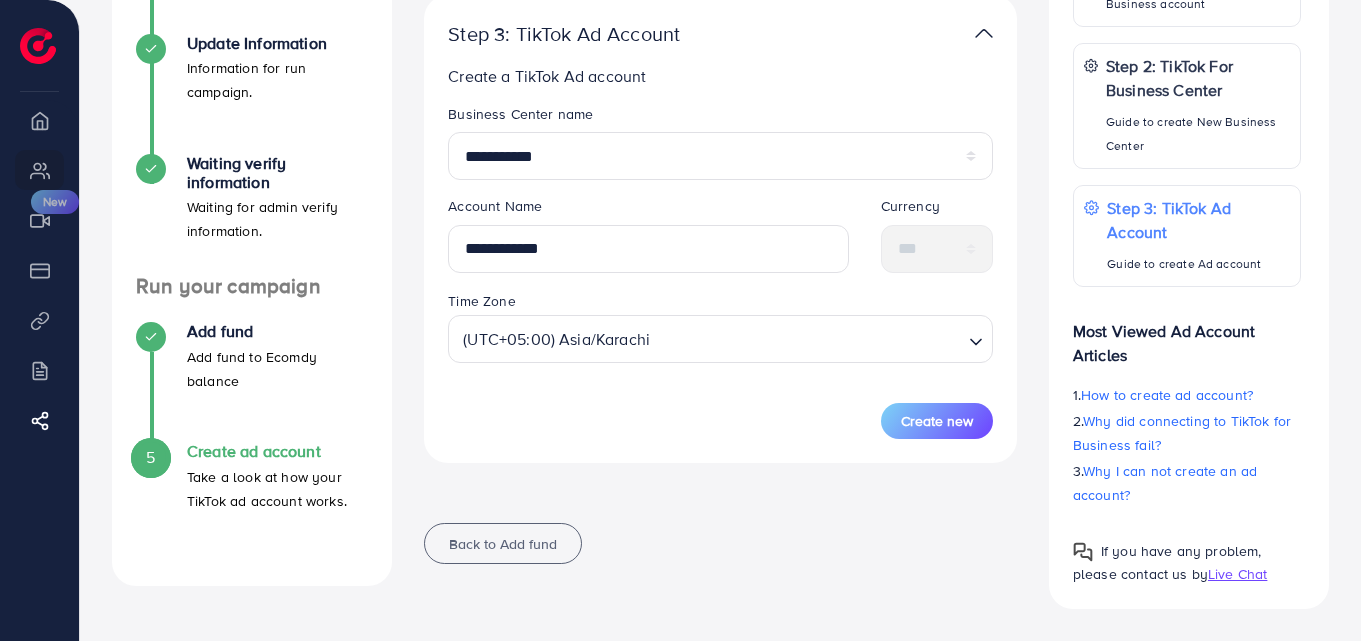 click on "Create new" at bounding box center [937, 421] 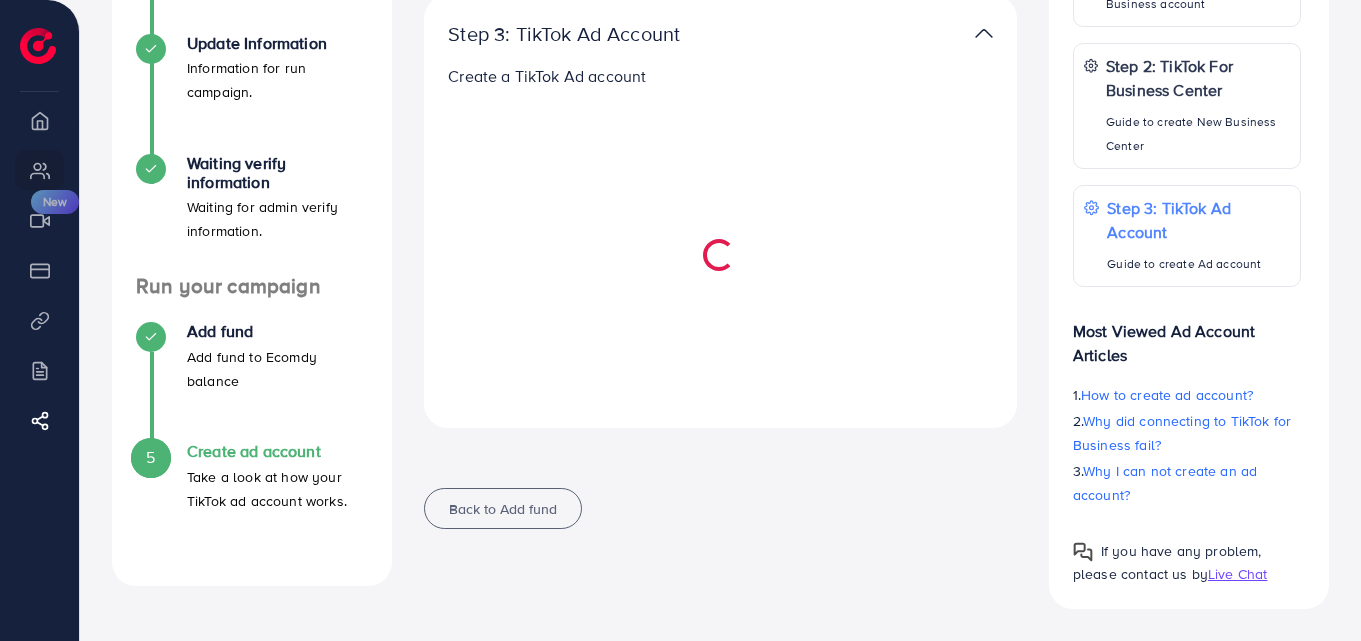 select 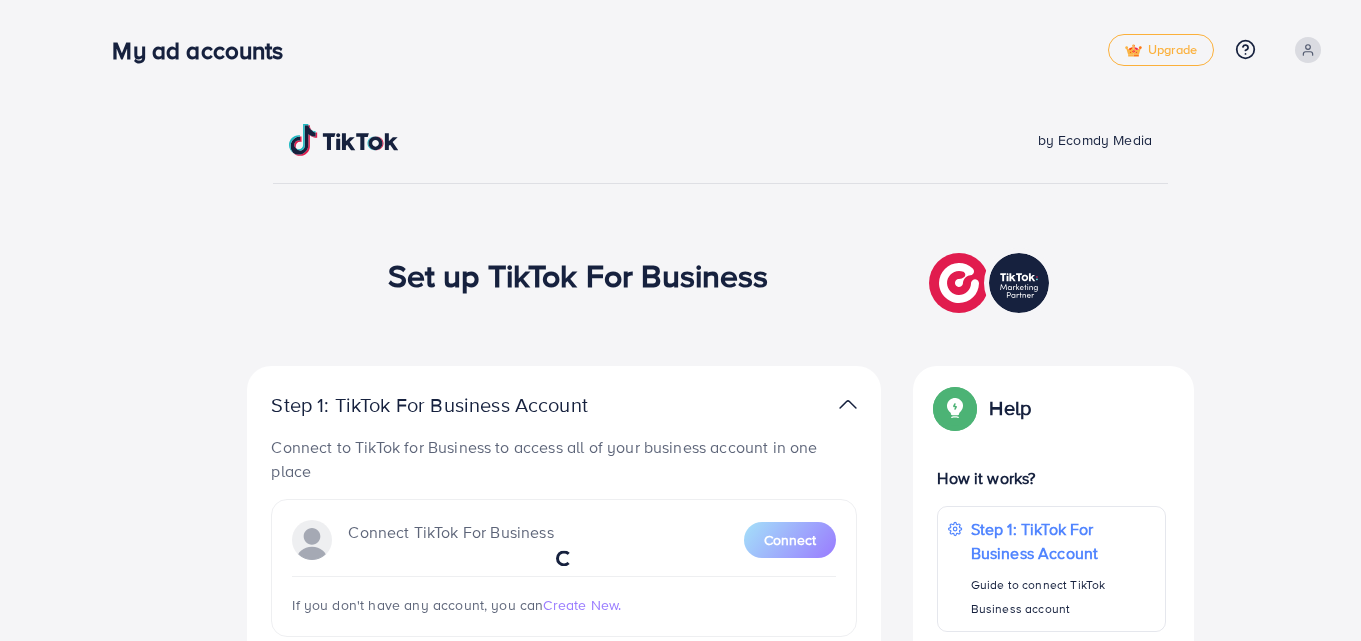scroll, scrollTop: 0, scrollLeft: 0, axis: both 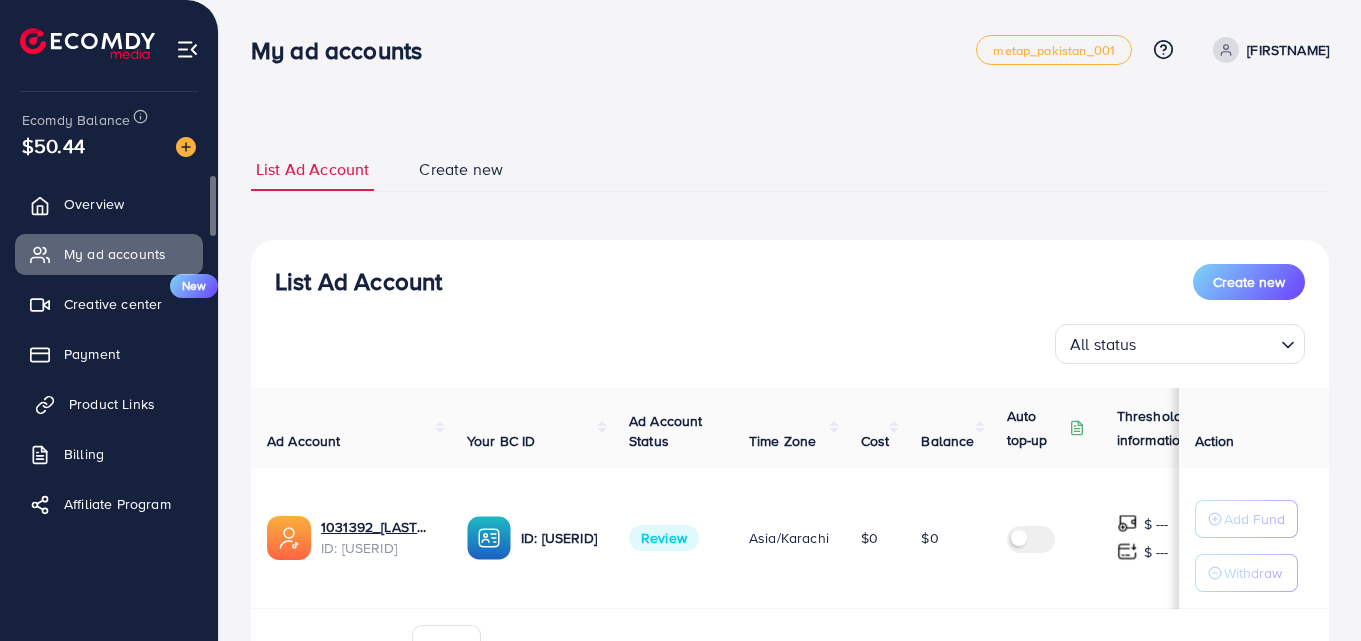 click on "Product Links" at bounding box center [112, 404] 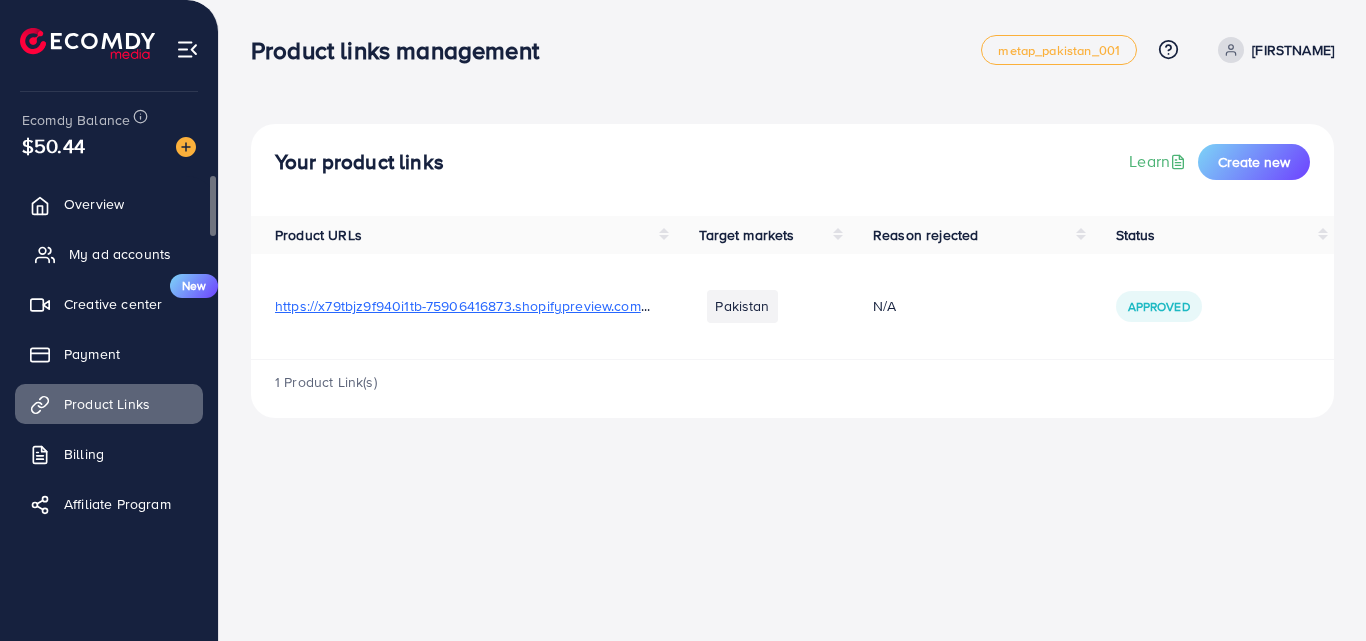 click on "My ad accounts" at bounding box center [120, 254] 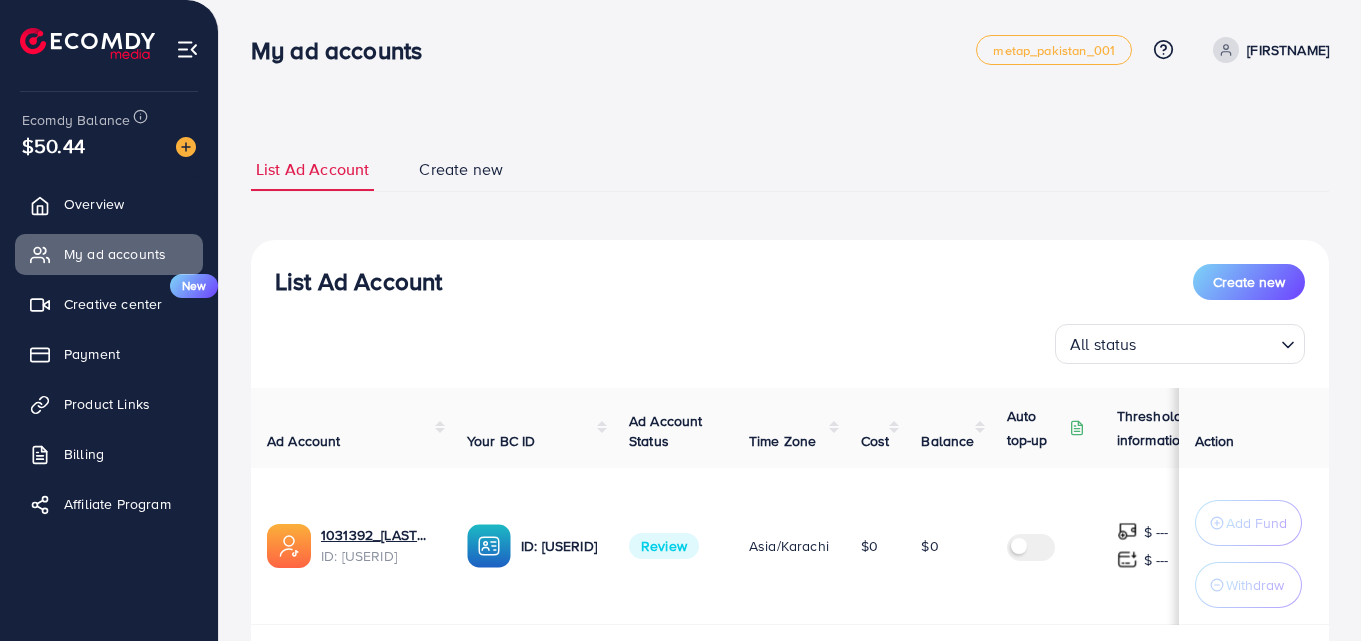 click on "**********" at bounding box center (790, 430) 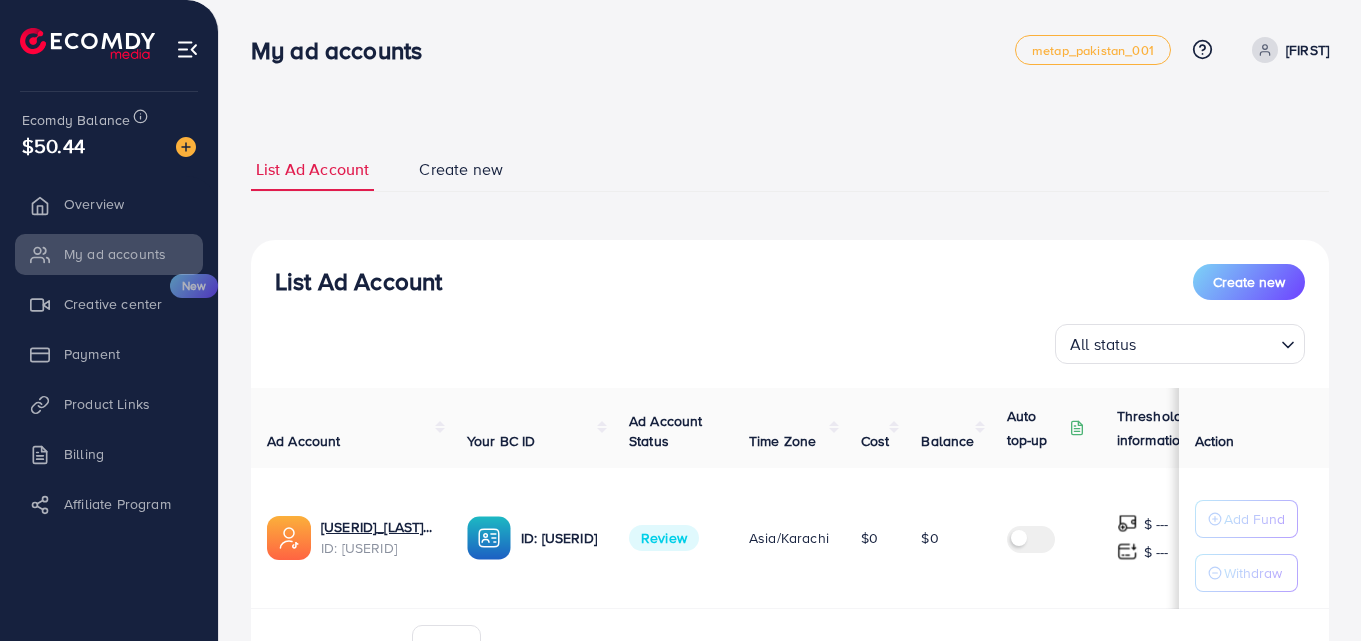 scroll, scrollTop: 0, scrollLeft: 0, axis: both 